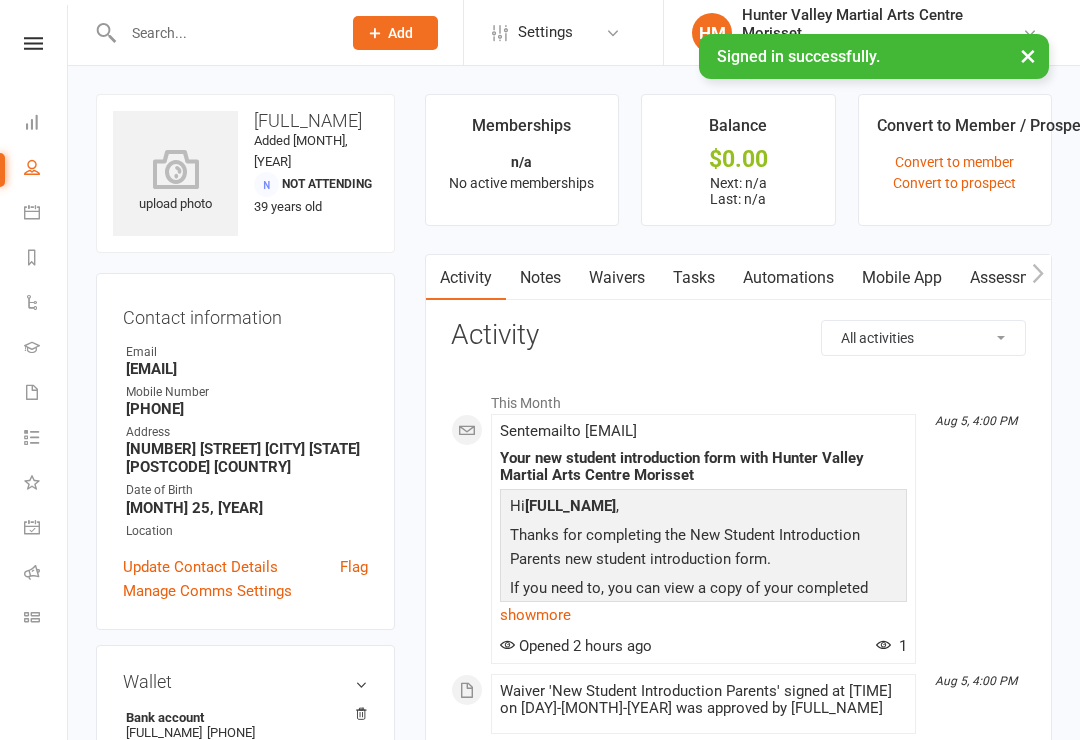 scroll, scrollTop: 0, scrollLeft: 0, axis: both 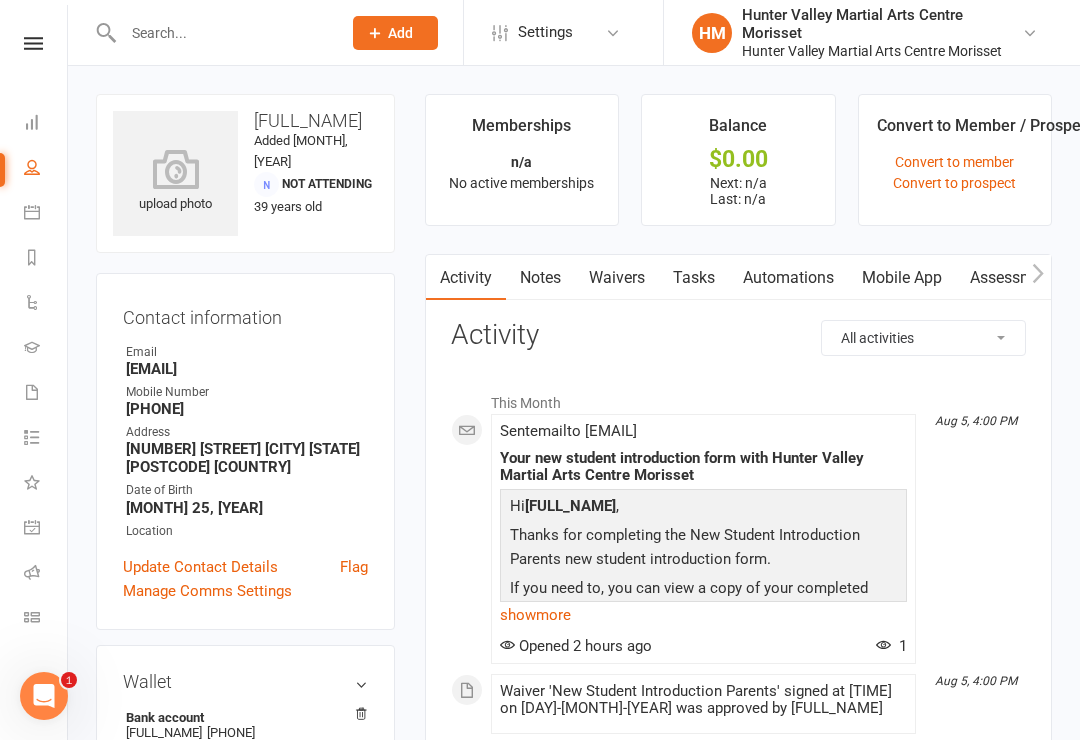 click at bounding box center [222, 33] 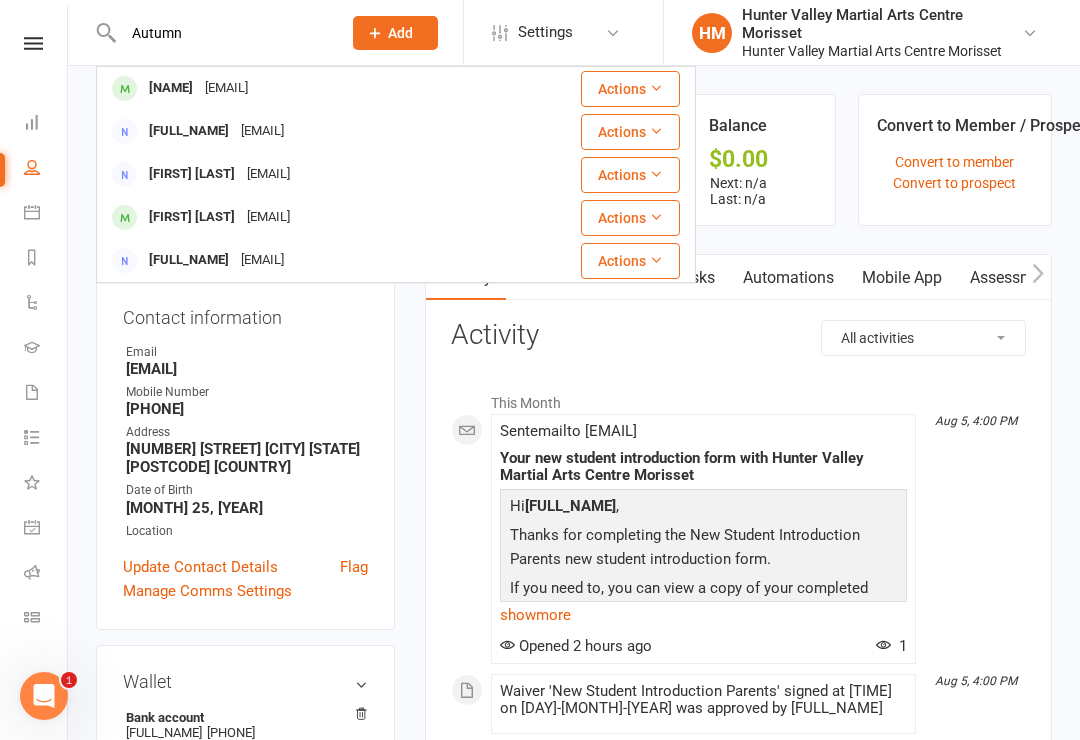 type on "Autumn" 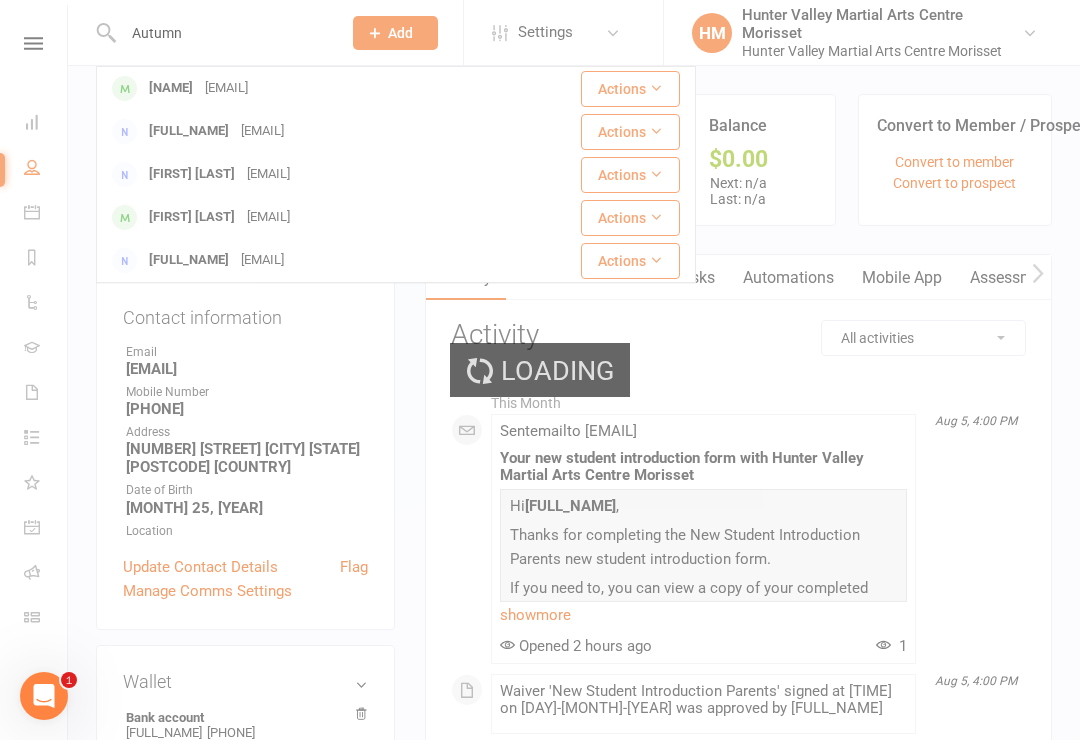 type 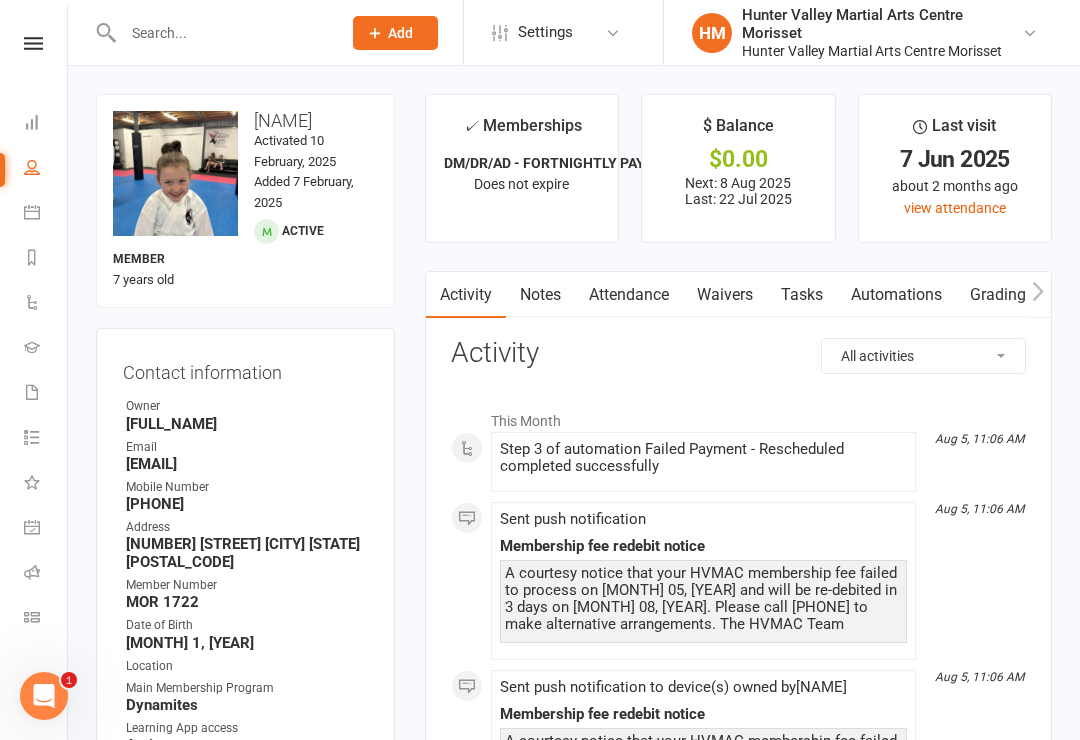 click on "Waivers" at bounding box center [725, 295] 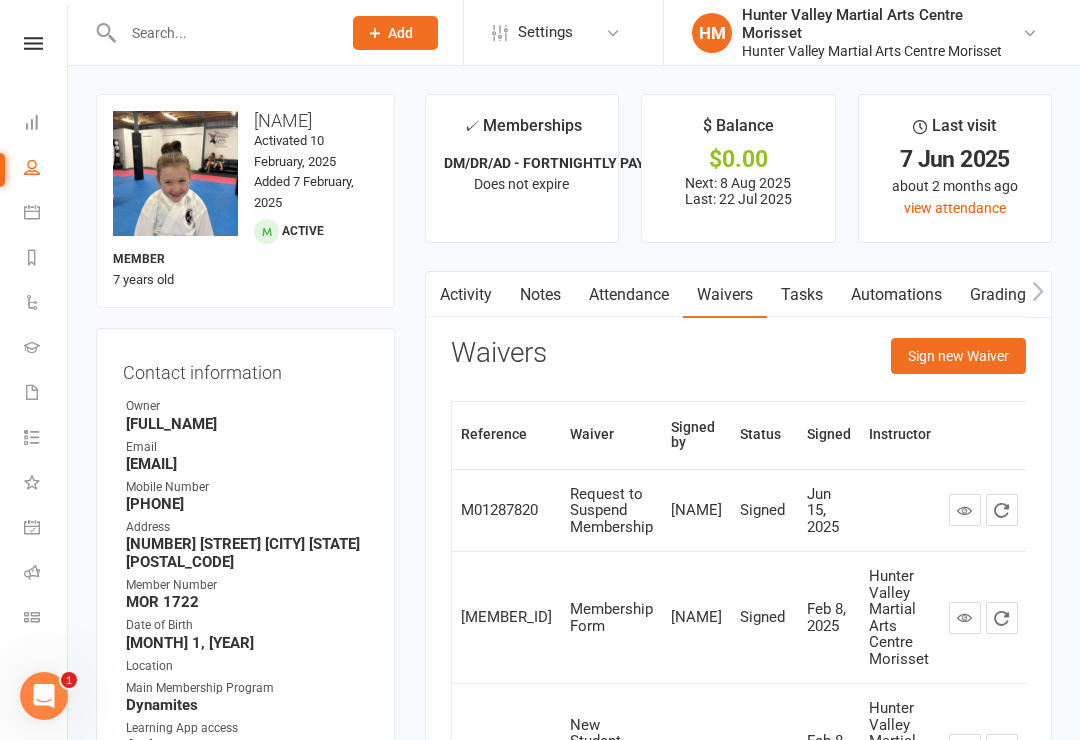 click on "Sign new Waiver" at bounding box center [958, 356] 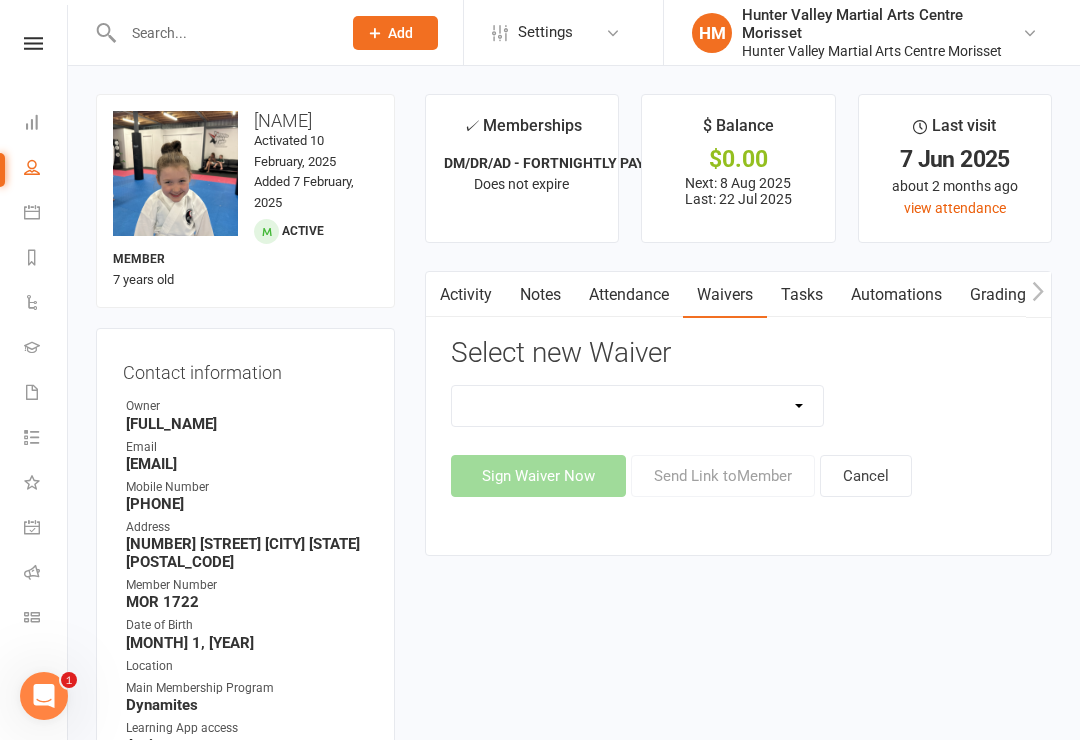 click on "App membership only Cancellation Form Change to payment frequency Fitness Challenge Goals Assessment Membership BBC Upgrade Form 12 months Membership Form Membership Form Kindymites/Minimites Membership Form ONLINE Registration ONLY Membership Form - parent part payment Membership PIF/Lesson Block Membership Upgrade Form Membership Upgrade Form Black Belt Club 12 months New Student Introduction Adults New Student Introduction Parents Request to Suspend Membership Special Events Update Of Payment Details" at bounding box center (638, 406) 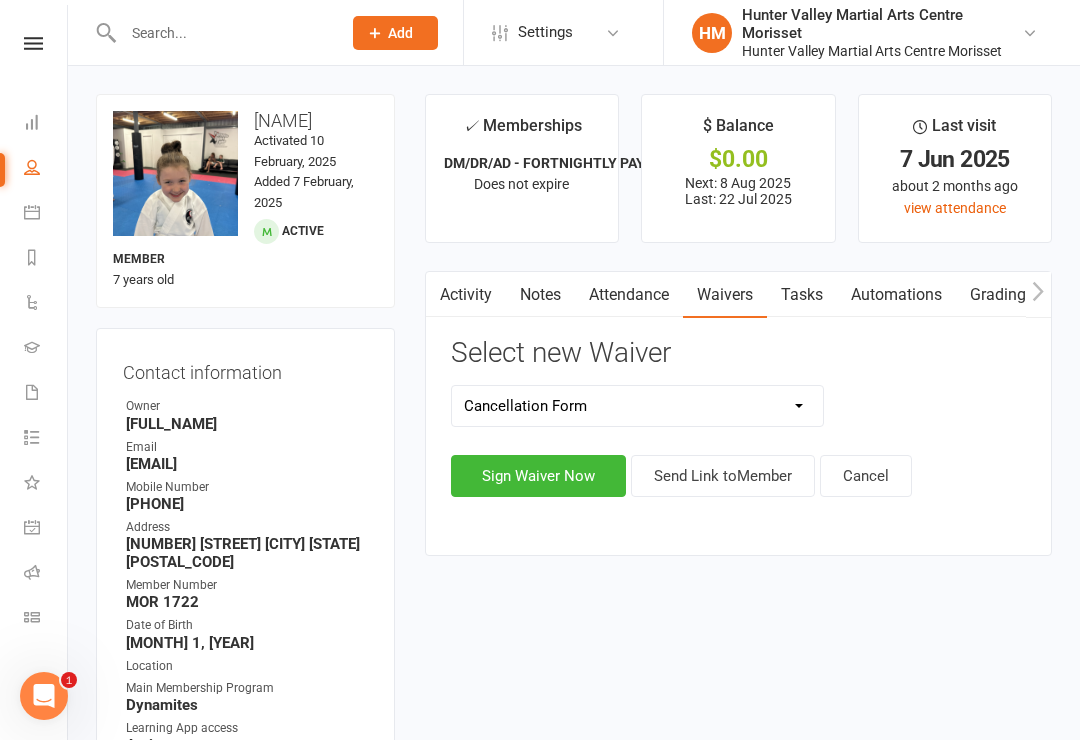 click on "Sign Waiver Now" at bounding box center (538, 476) 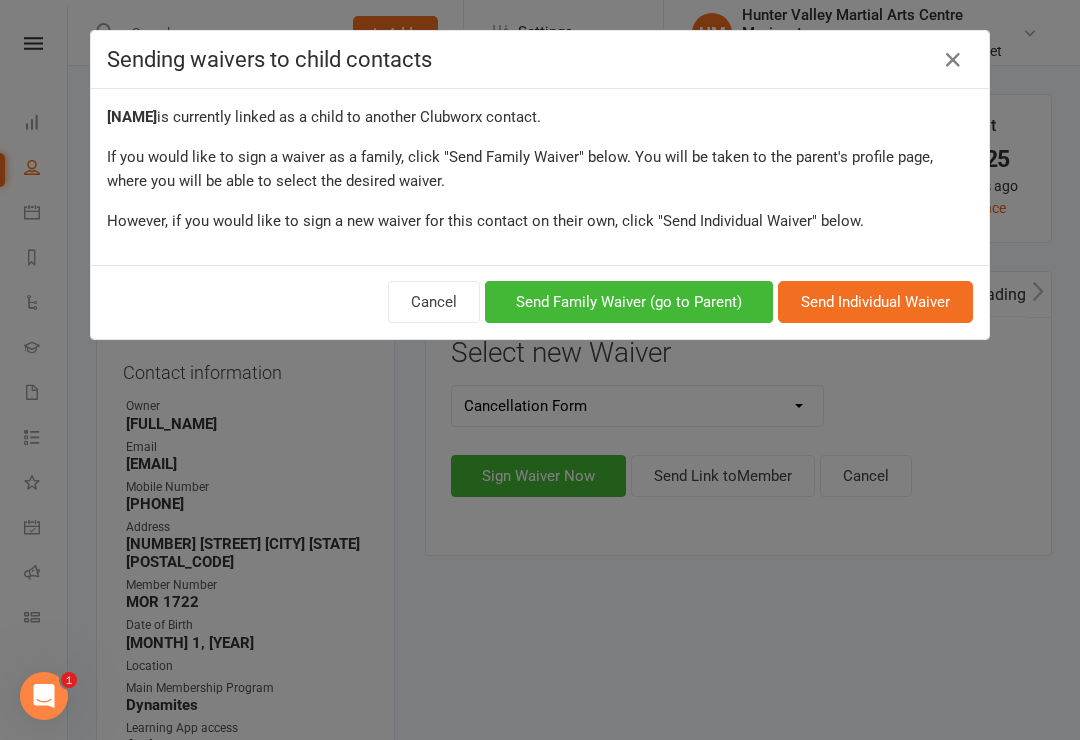 click on "Send Family Waiver (go to Parent)" at bounding box center (629, 302) 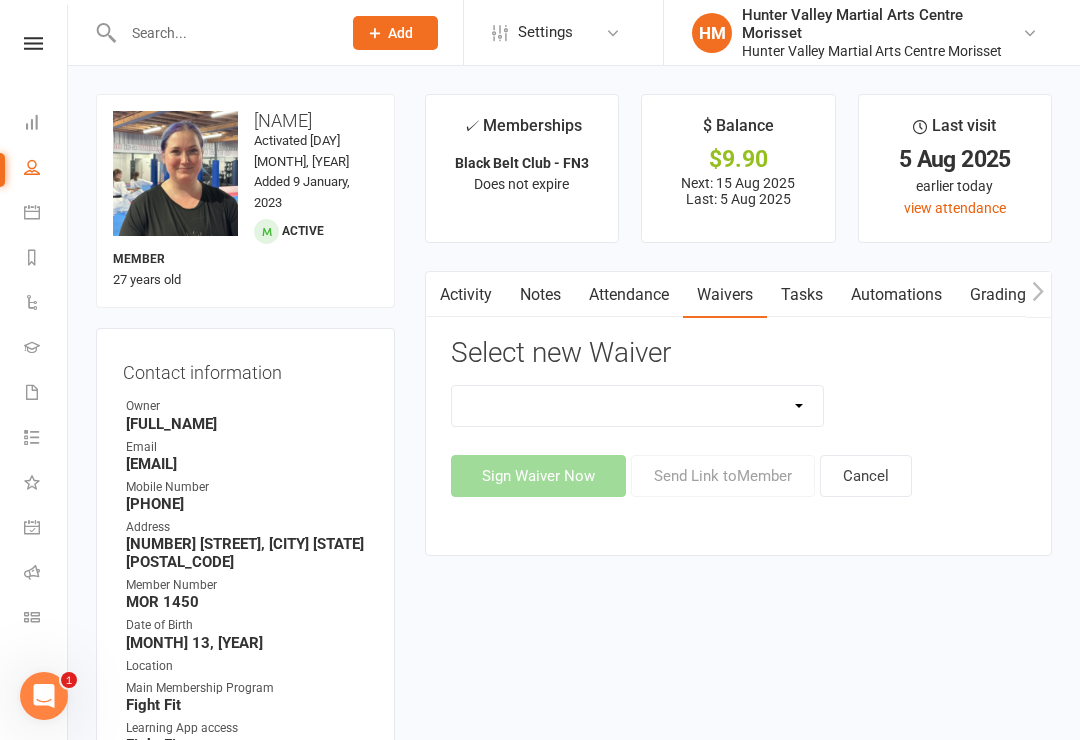 click on "App membership only Cancellation Form Change to payment frequency Fitness Challenge Goals Assessment Membership BBC Upgrade Form 12 months Membership Form Membership Form Kindymites/Minimites Membership Form ONLINE Registration ONLY Membership Form - parent part payment Membership PIF/Lesson Block Membership Upgrade Form Membership Upgrade Form Black Belt Club 12 months New Student Introduction Adults New Student Introduction Parents Request to Suspend Membership Special Events Update Of Payment Details" at bounding box center [638, 406] 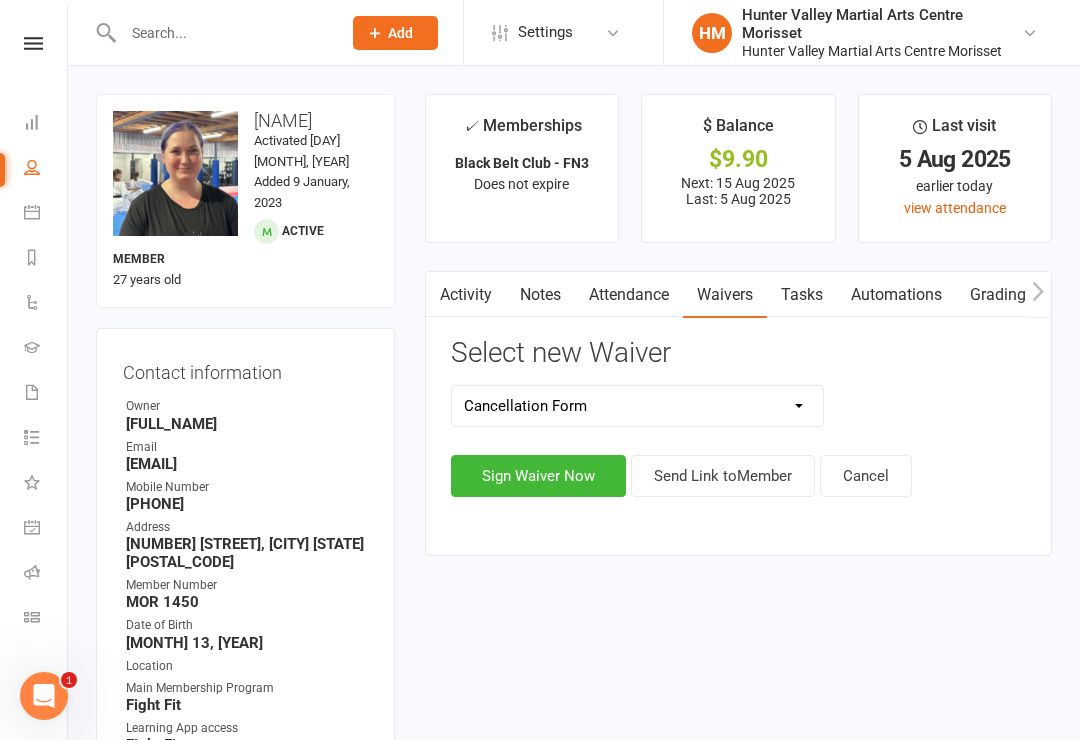 click on "Sign Waiver Now" at bounding box center (538, 476) 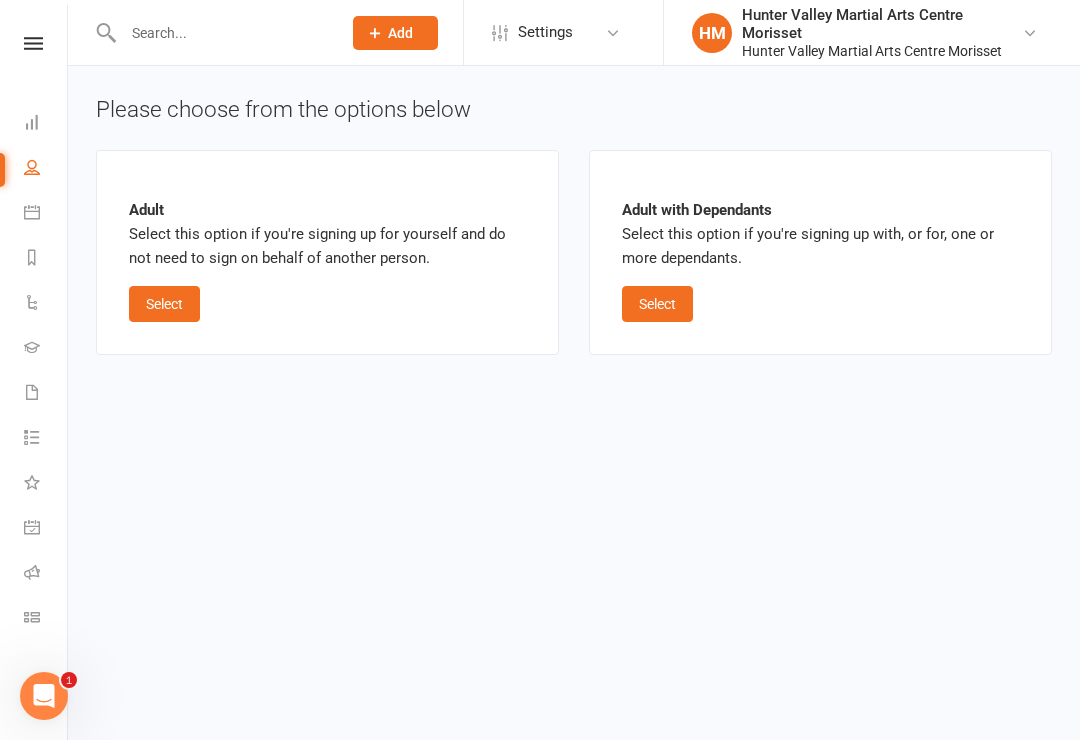 click on "Select" at bounding box center (657, 304) 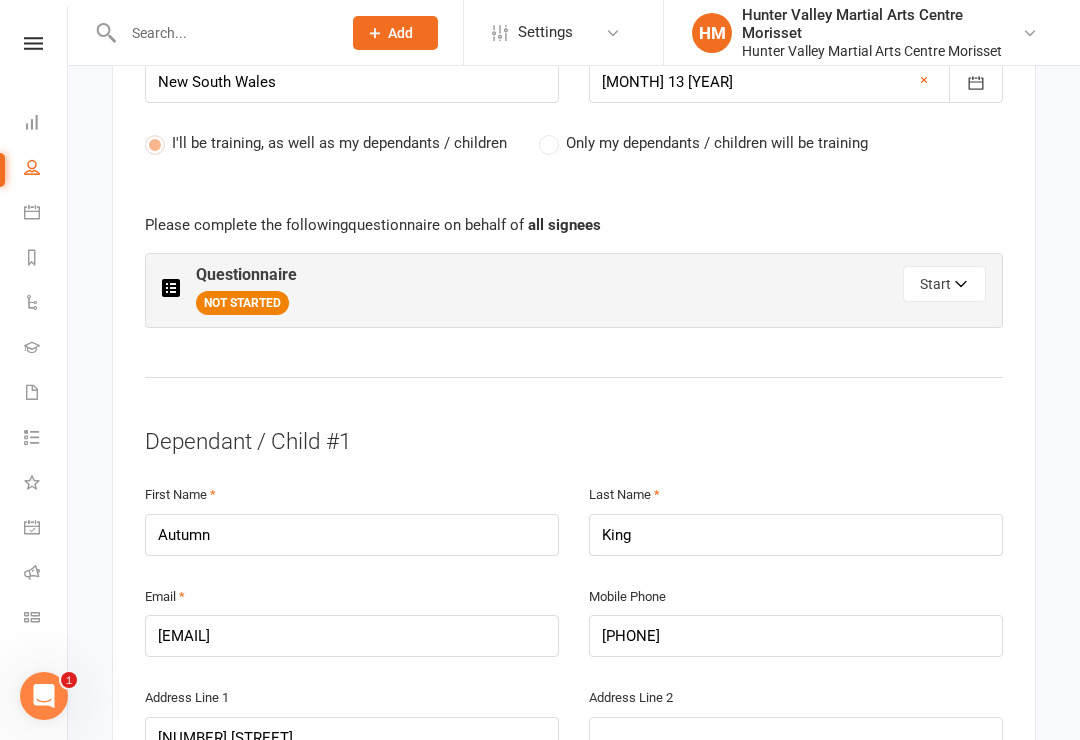 scroll, scrollTop: 1100, scrollLeft: 0, axis: vertical 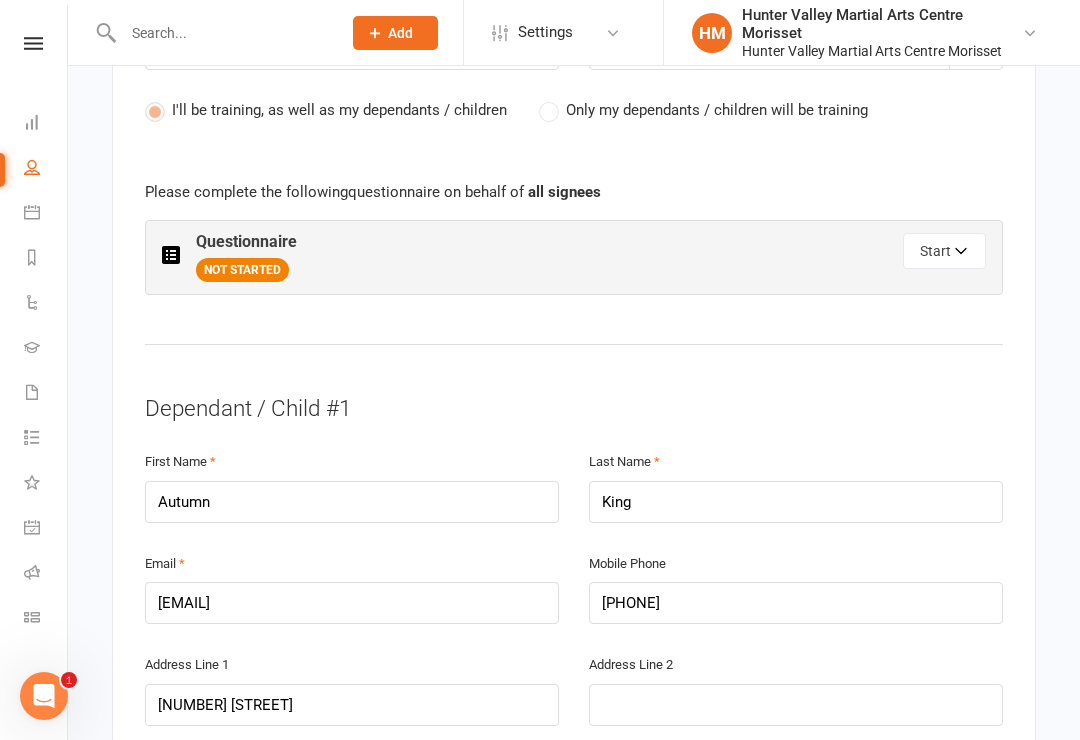 click on "Start" at bounding box center [944, 251] 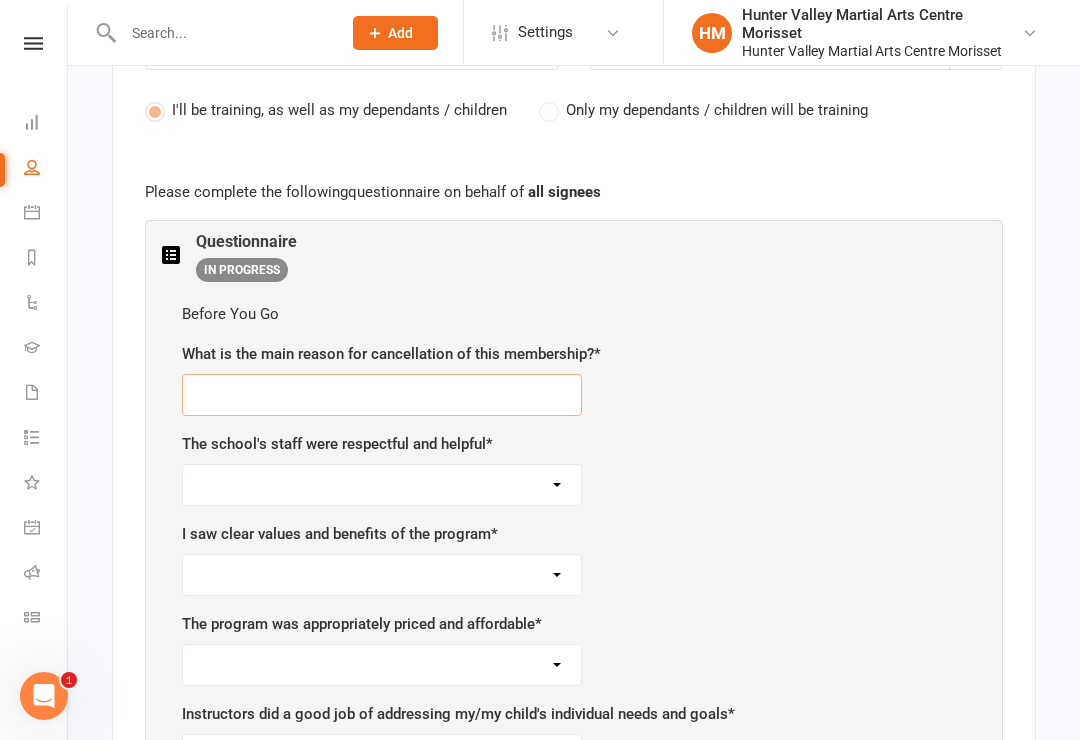 click at bounding box center [382, 395] 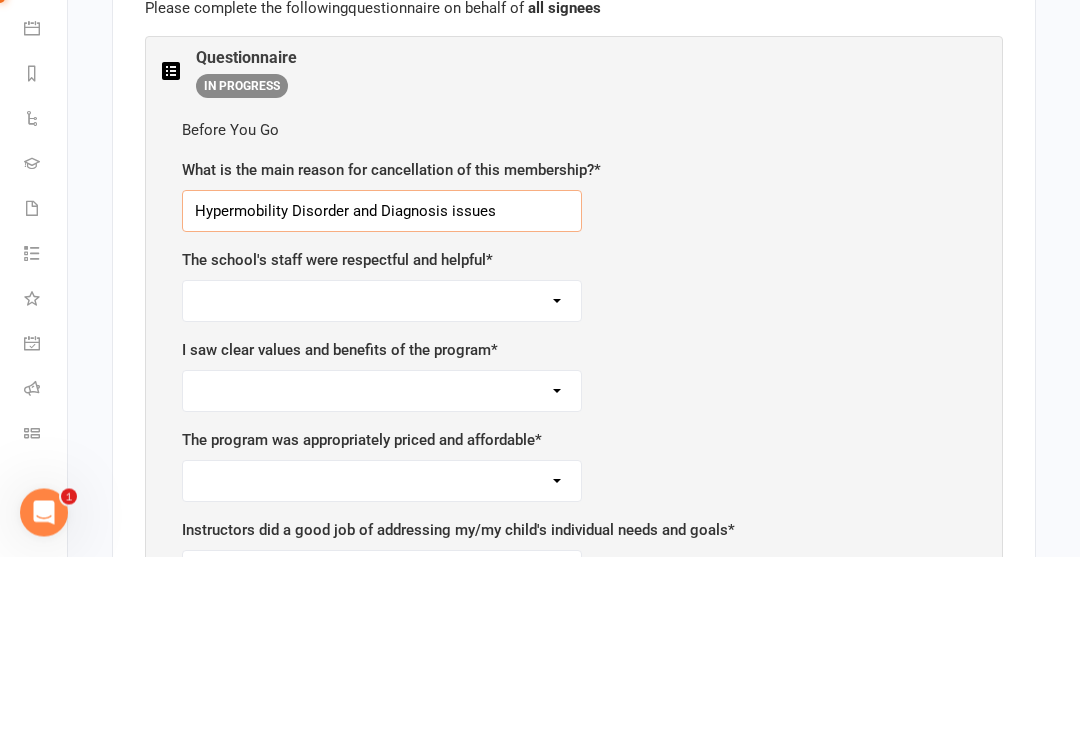 type on "Hypermobility Disorder and Diagnosis issues" 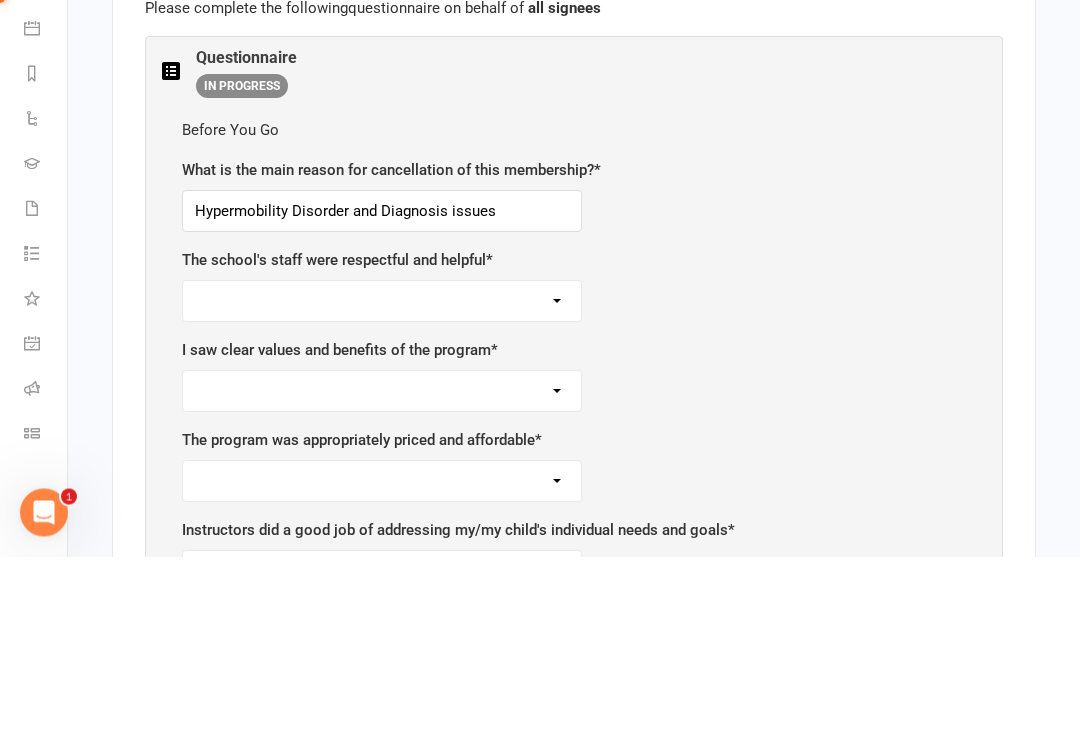 click on "Strongly agree Agree Neutral Disagree Strongly disagree" at bounding box center (382, 485) 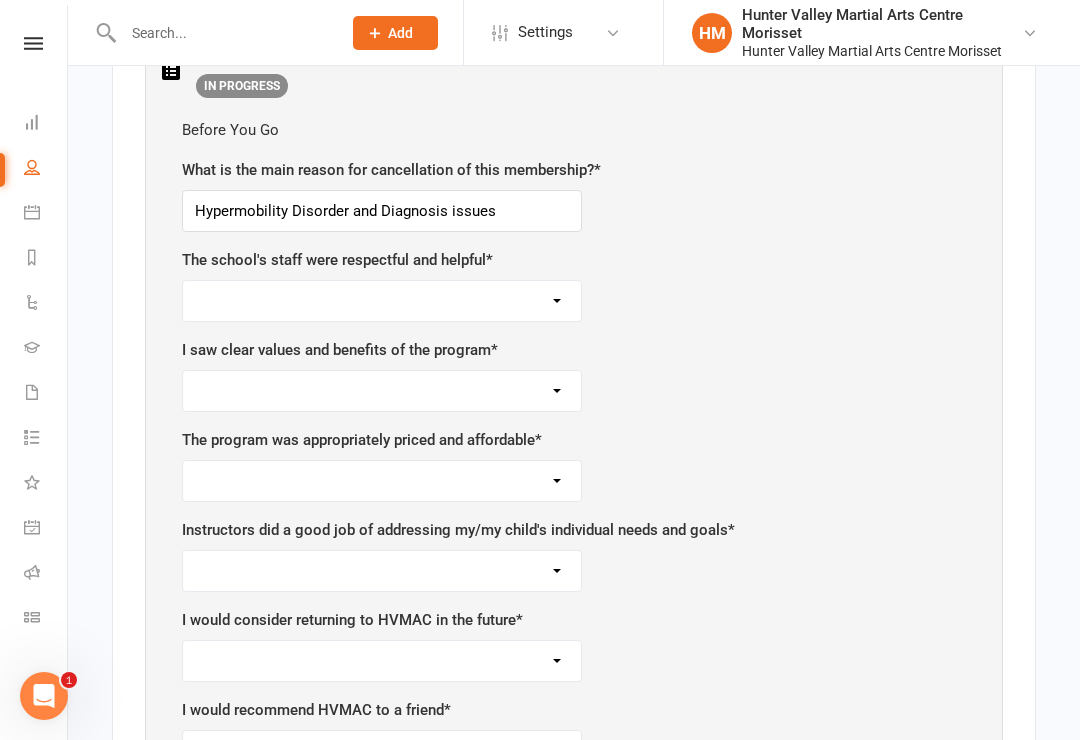 click on "Strongly agree Agree Neutral Disagree Strongly disagree" at bounding box center (382, 301) 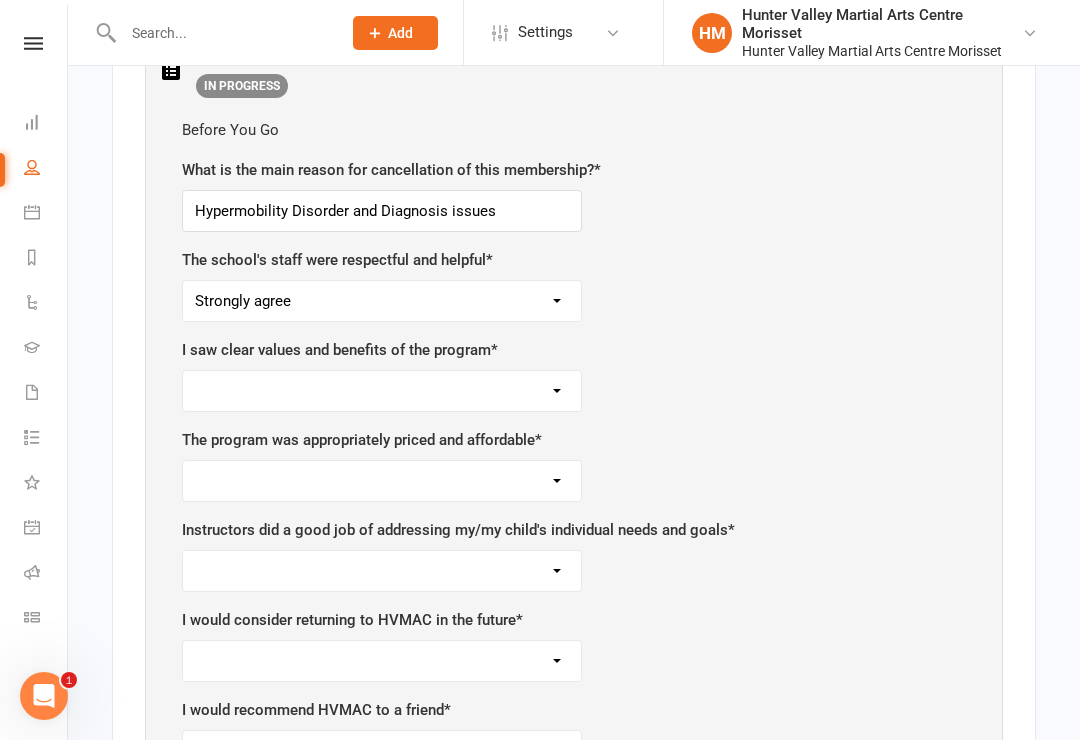 click on "Strongly agree Agree Neutral Disagree Strongly disagree" at bounding box center [382, 391] 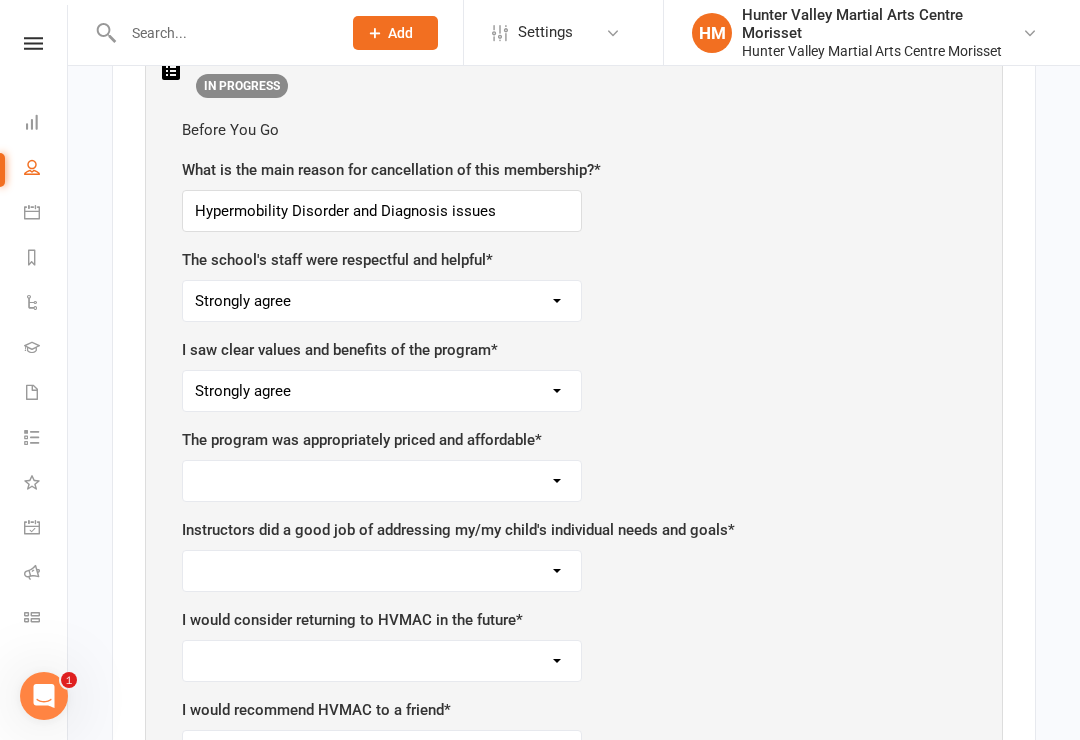 click on "Strongly agree Agree Neutral Disagree Strongly disagree" at bounding box center (382, 481) 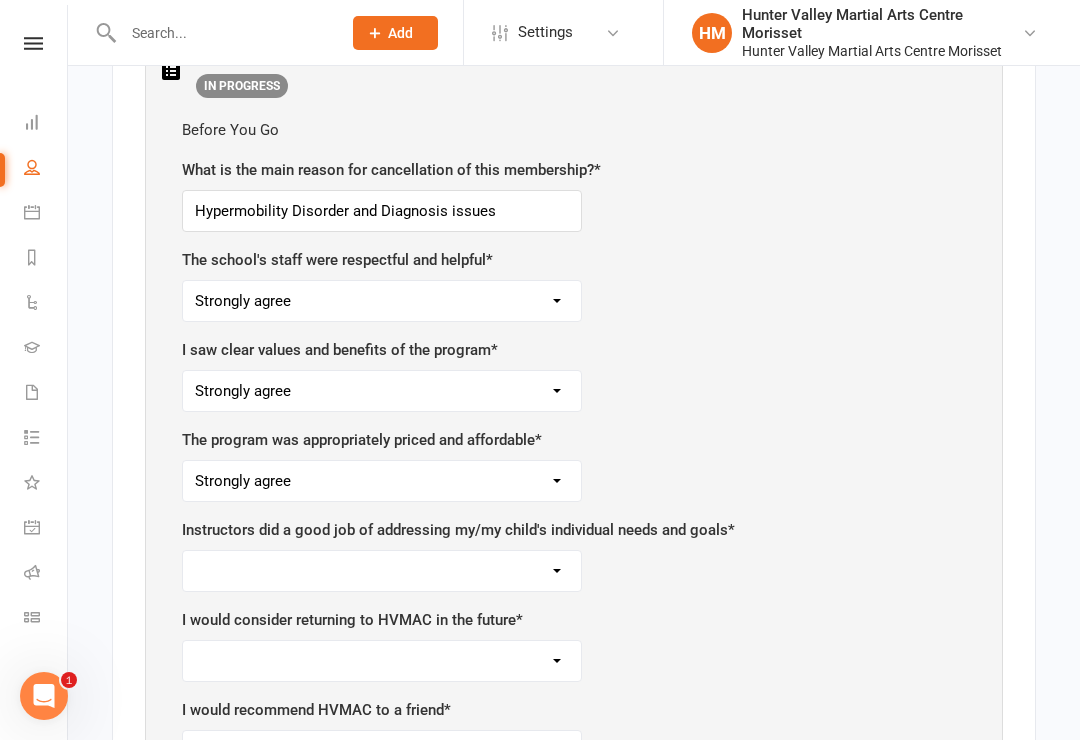 click on "Strongly agree Agree Neutral Disagree Strongly disagree" at bounding box center (382, 571) 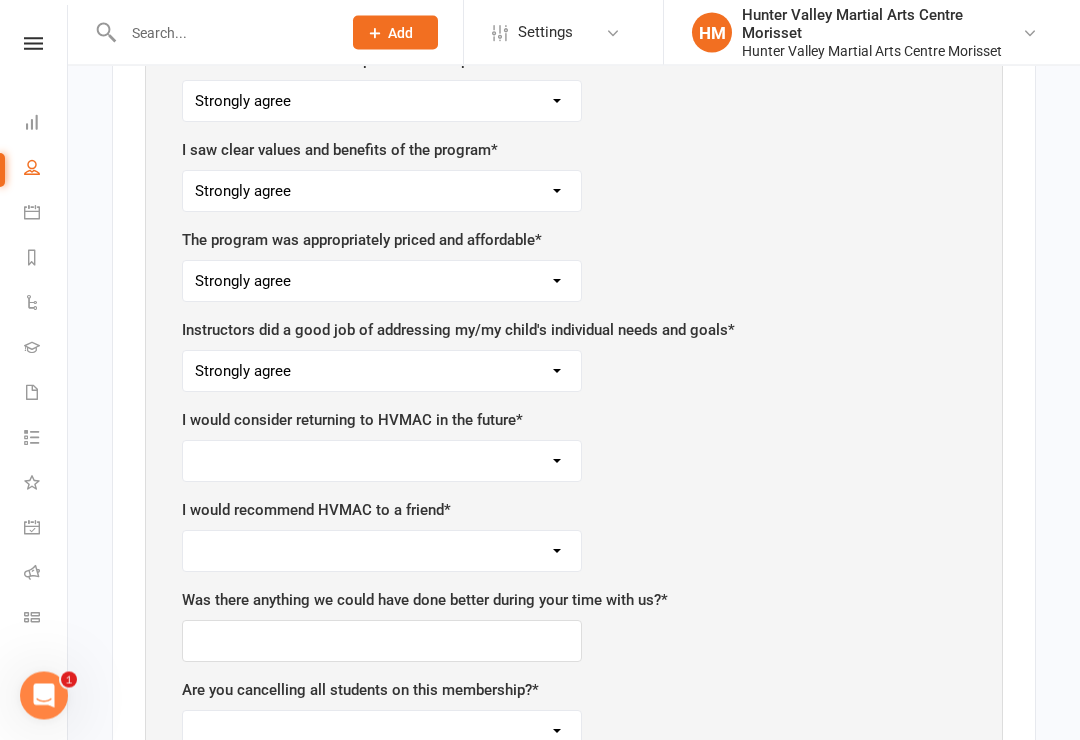 scroll, scrollTop: 1484, scrollLeft: 0, axis: vertical 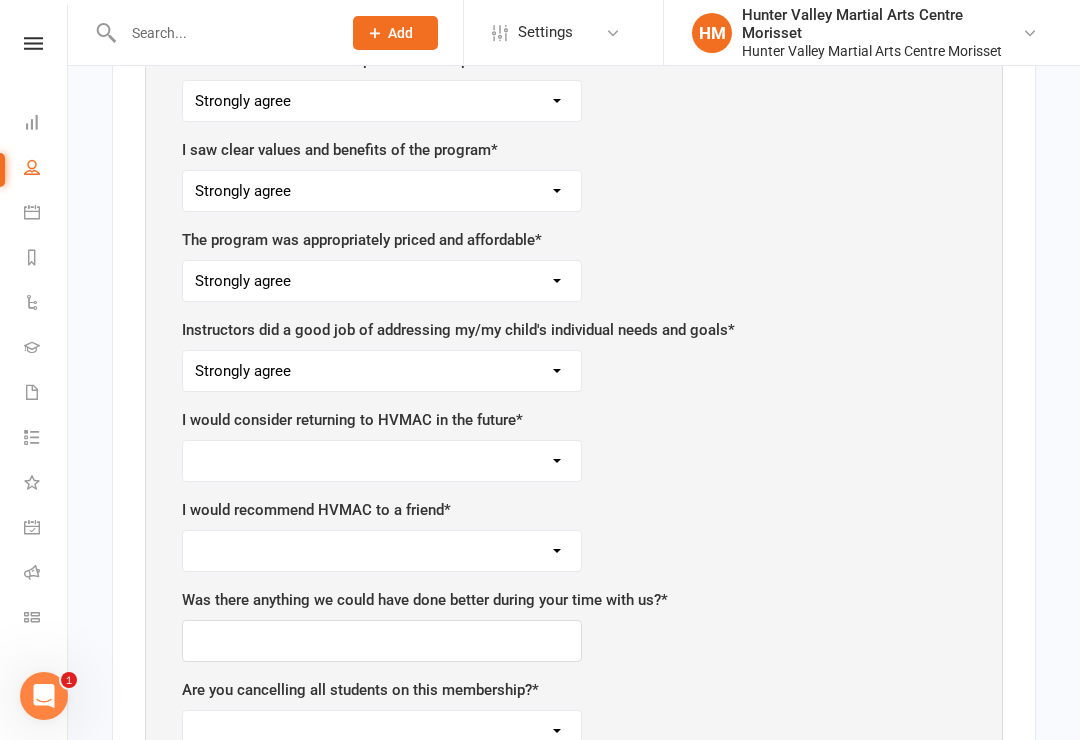 click on "Strongly agree Agree Neutral Disagree Strongly disagree" at bounding box center (382, 461) 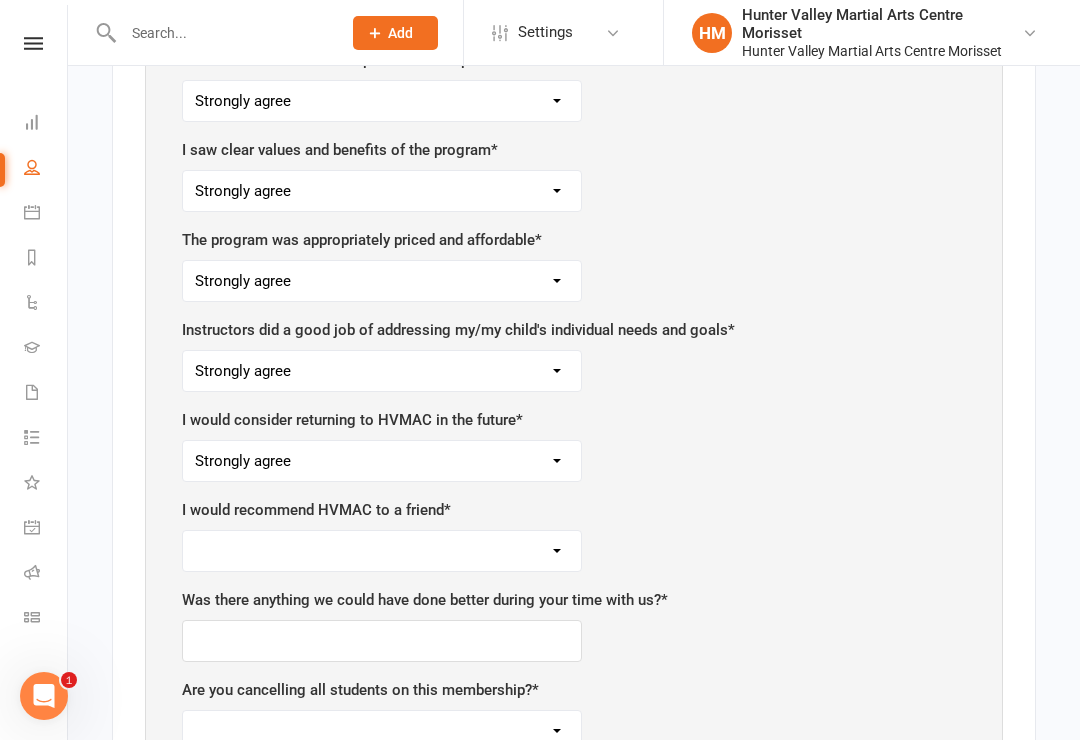 click on "Strongly agree Agree Neutral Disagree Strongly disagree" at bounding box center (382, 551) 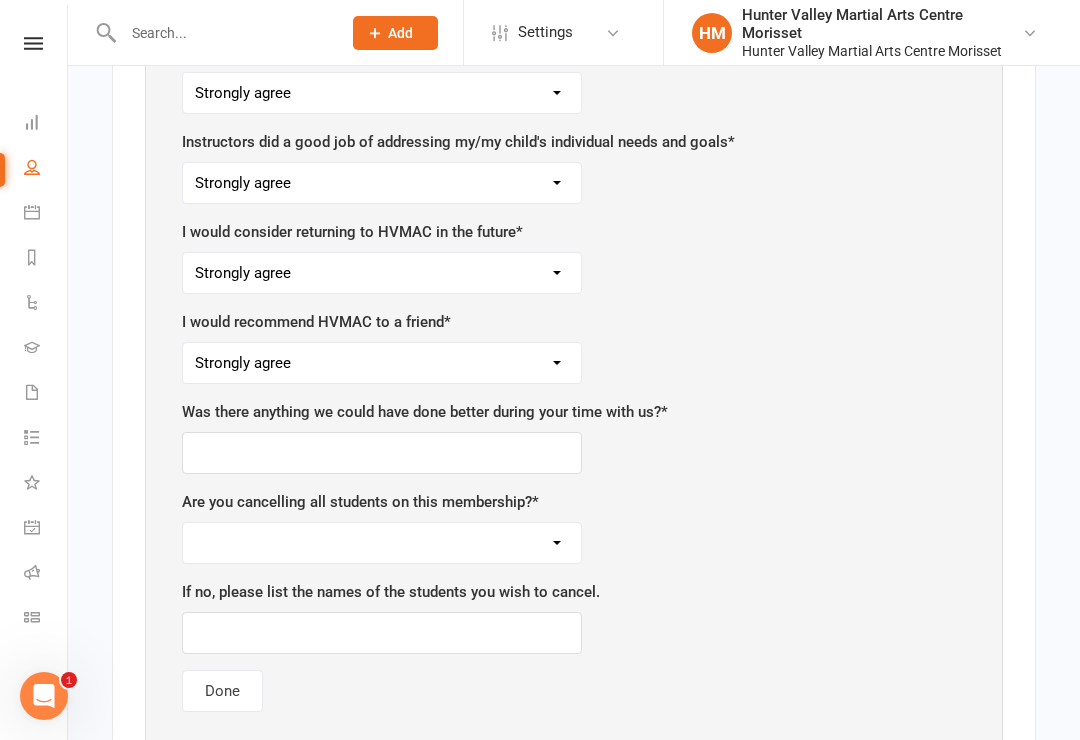 scroll, scrollTop: 1674, scrollLeft: 0, axis: vertical 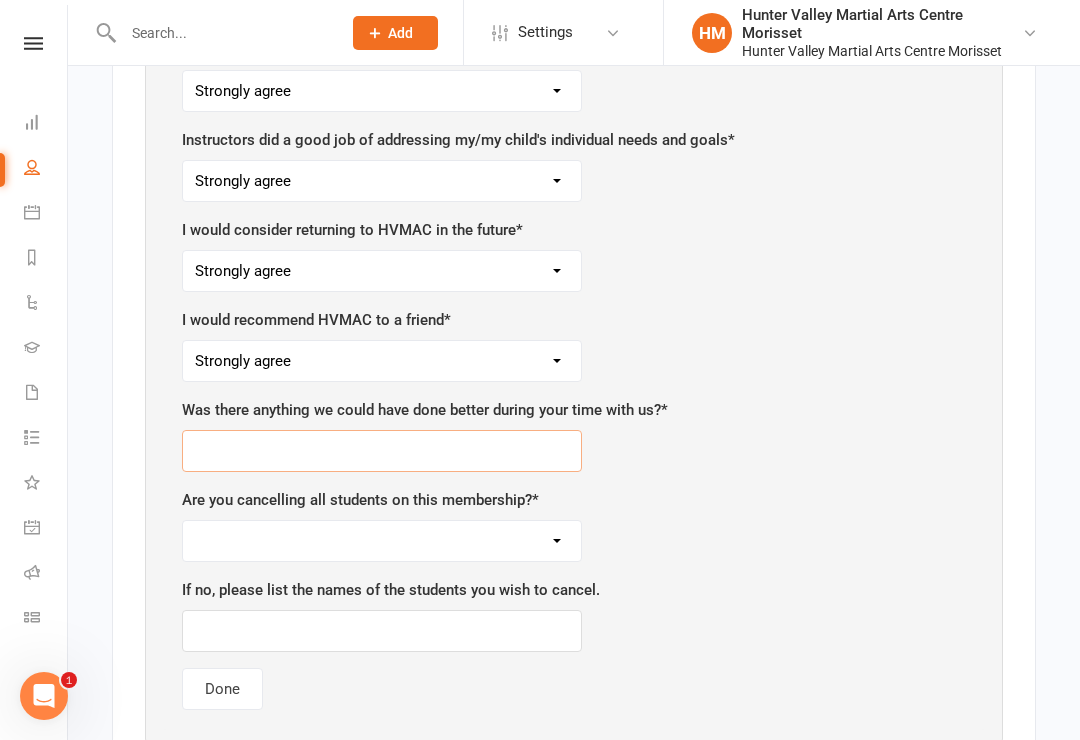 click at bounding box center [382, 451] 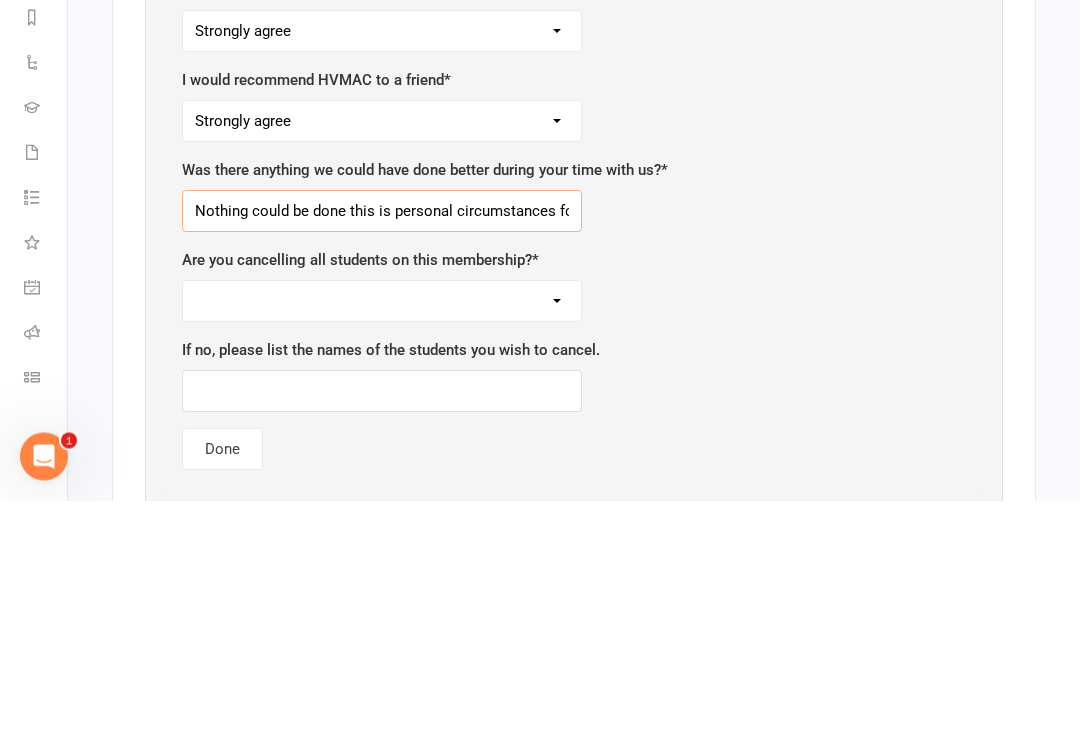 type on "Nothing could be done this is personal circumstances for my daughter" 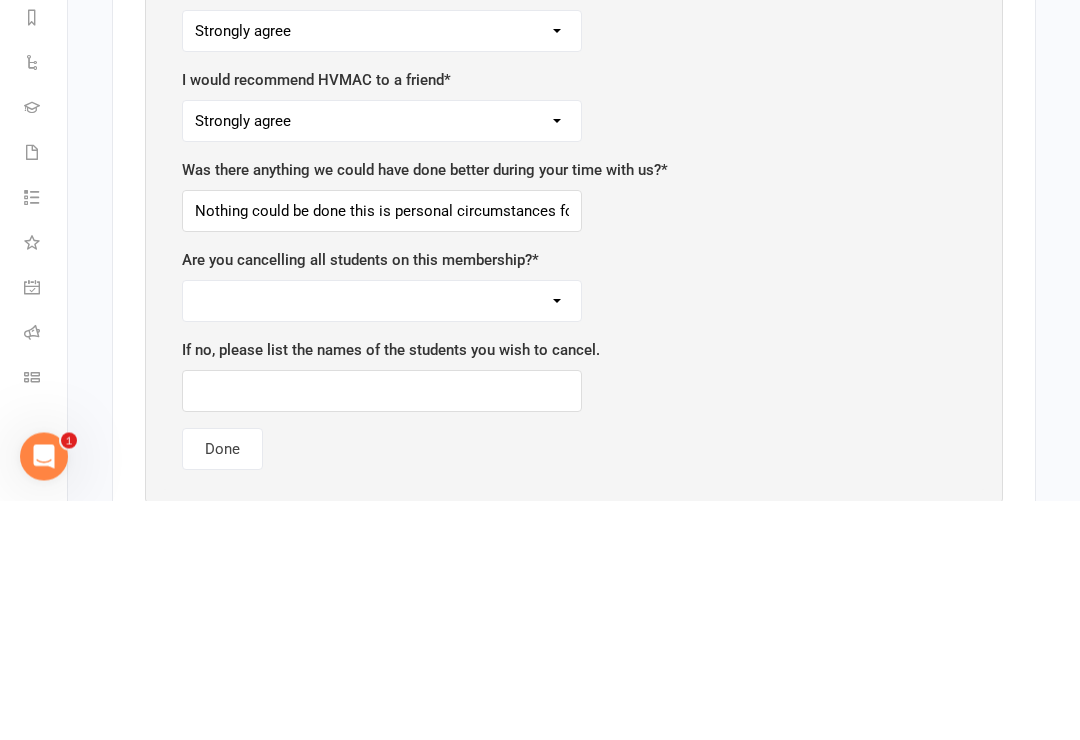 click on "Yes No" at bounding box center (382, 541) 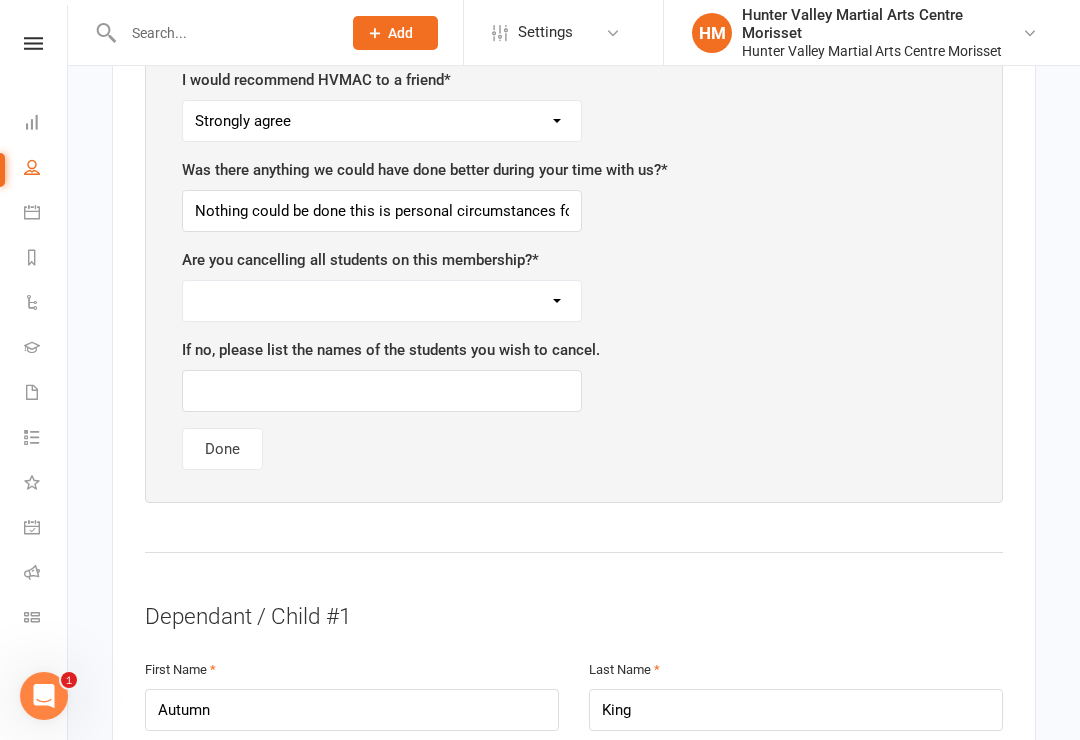 select on "No" 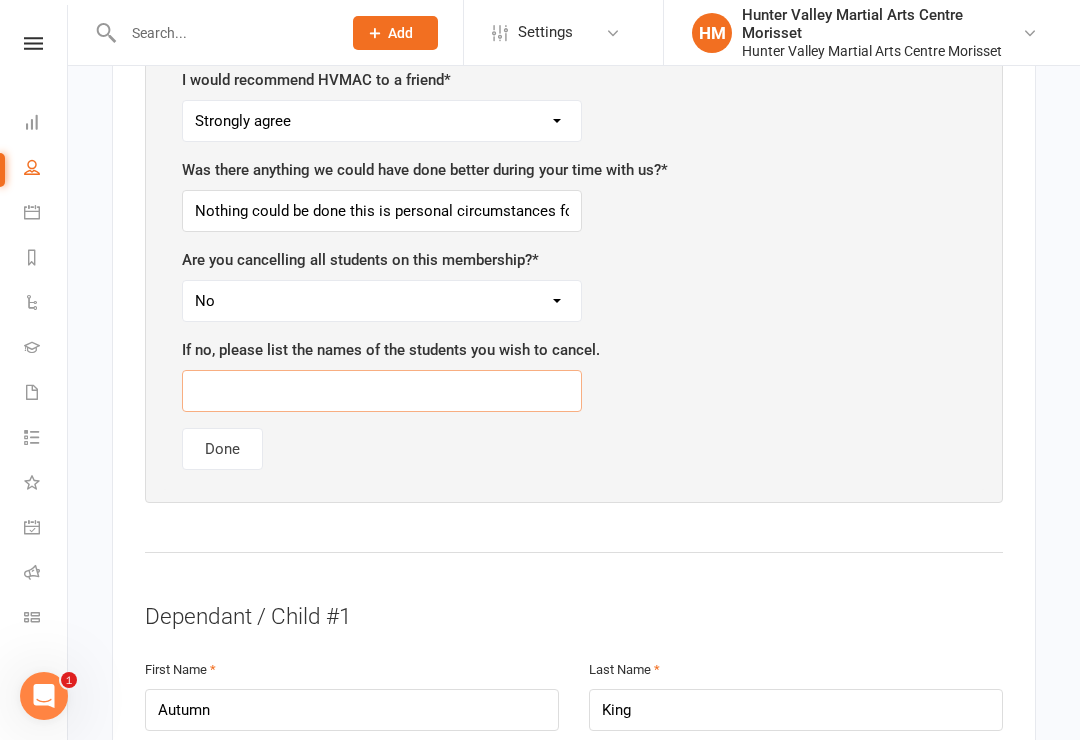 click at bounding box center [382, 391] 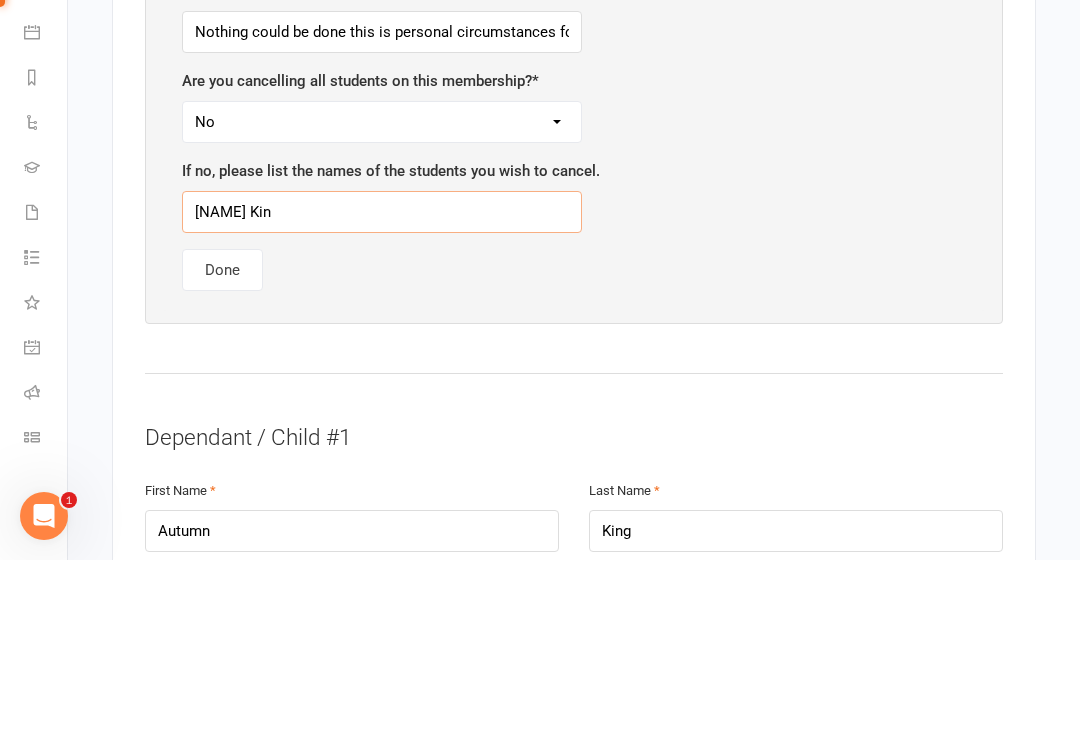type on "[NAME]" 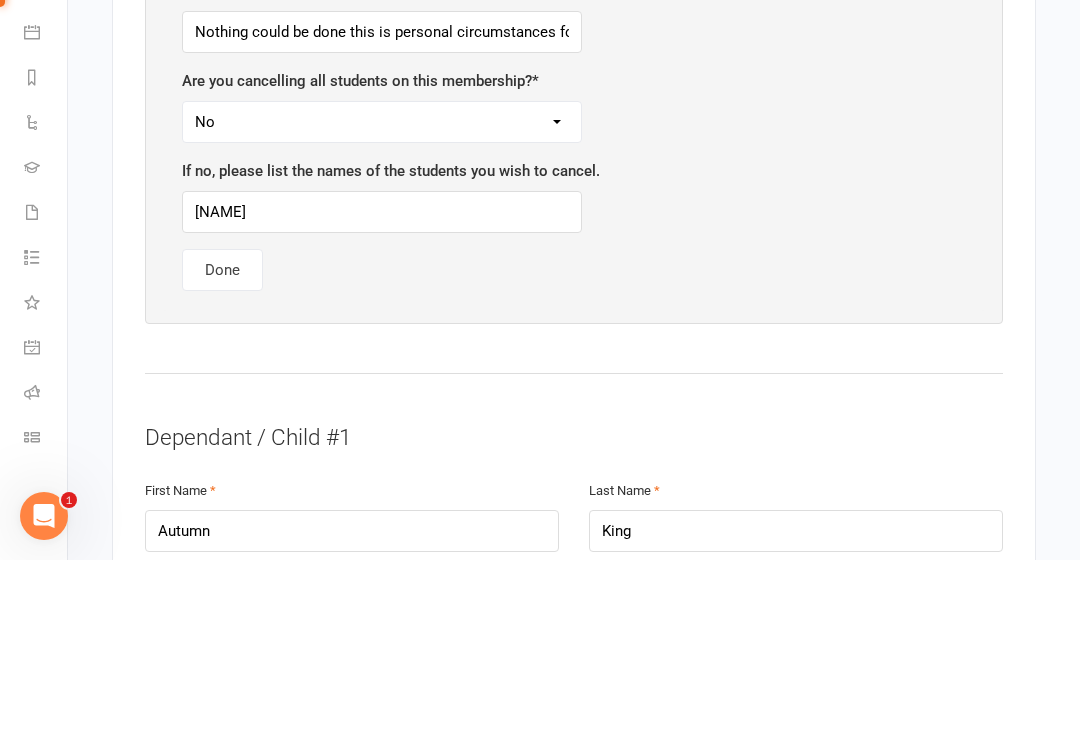 click on "Done" at bounding box center (222, 450) 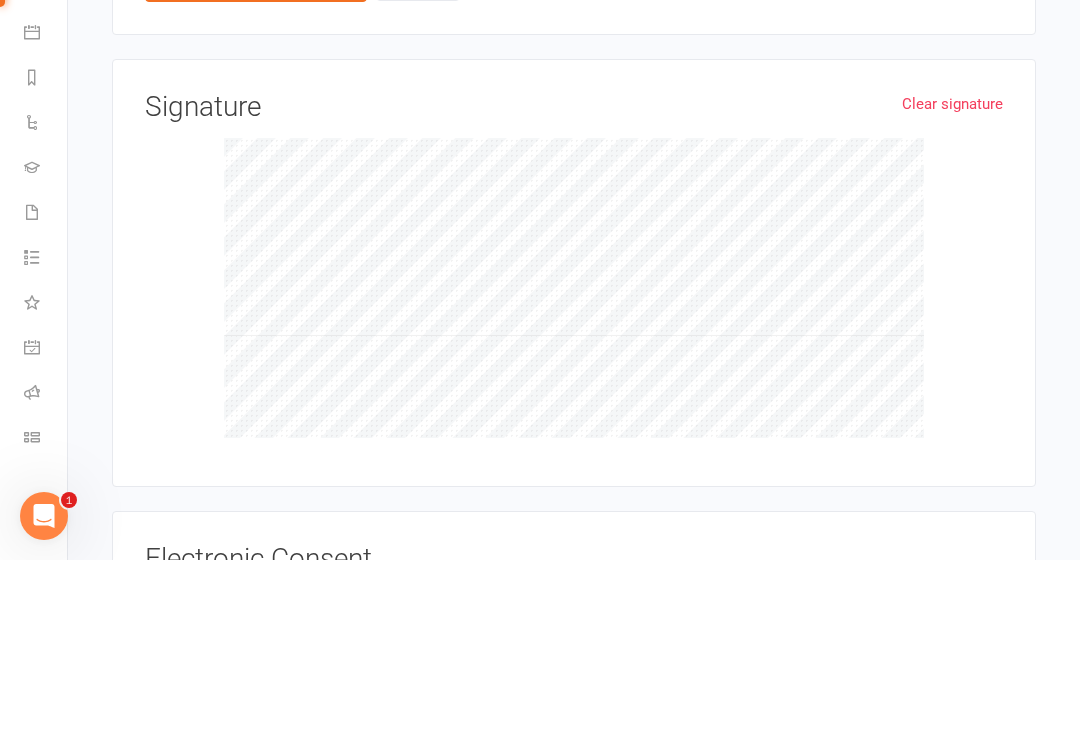 scroll, scrollTop: 2094, scrollLeft: 0, axis: vertical 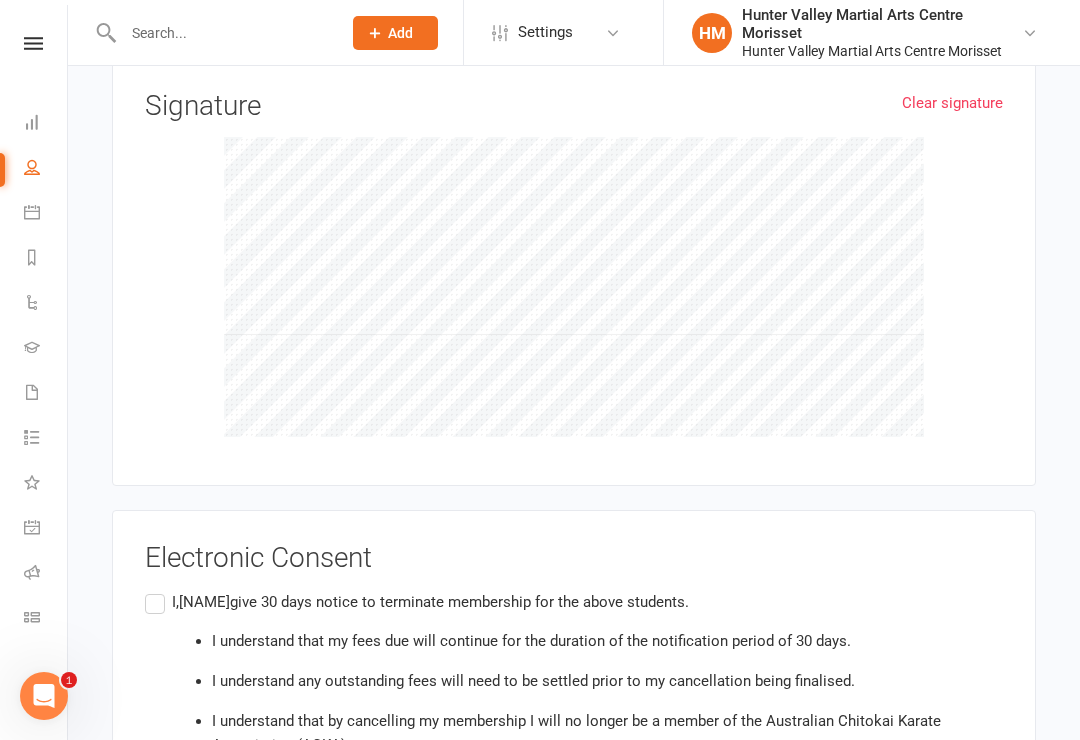 click on "I, [NAME] give 30 days notice to terminate membership for the above students. I understand that my fees due will continue for the duration of the notification period of 30 days. I understand any outstanding fees will need to be settled prior to my cancellation being finalised. I understand that by cancelling my membership I will no longer be a member of the Australian Chitokai Karate Association (ACKA)." at bounding box center [574, 681] 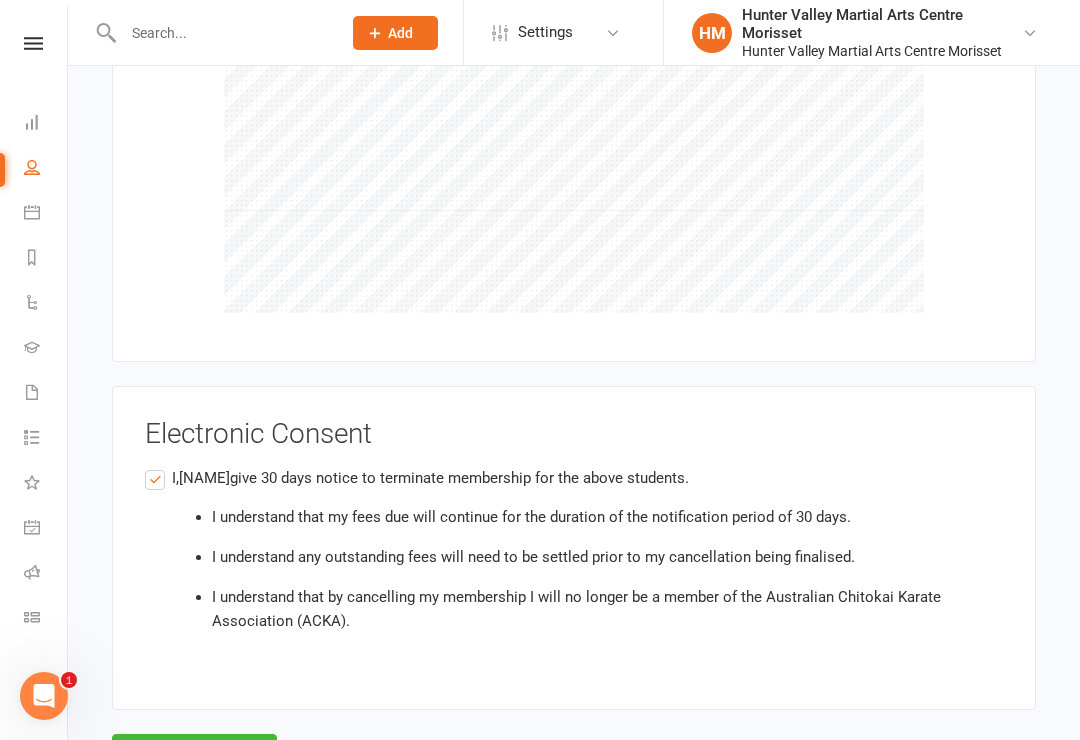 scroll, scrollTop: 2265, scrollLeft: 0, axis: vertical 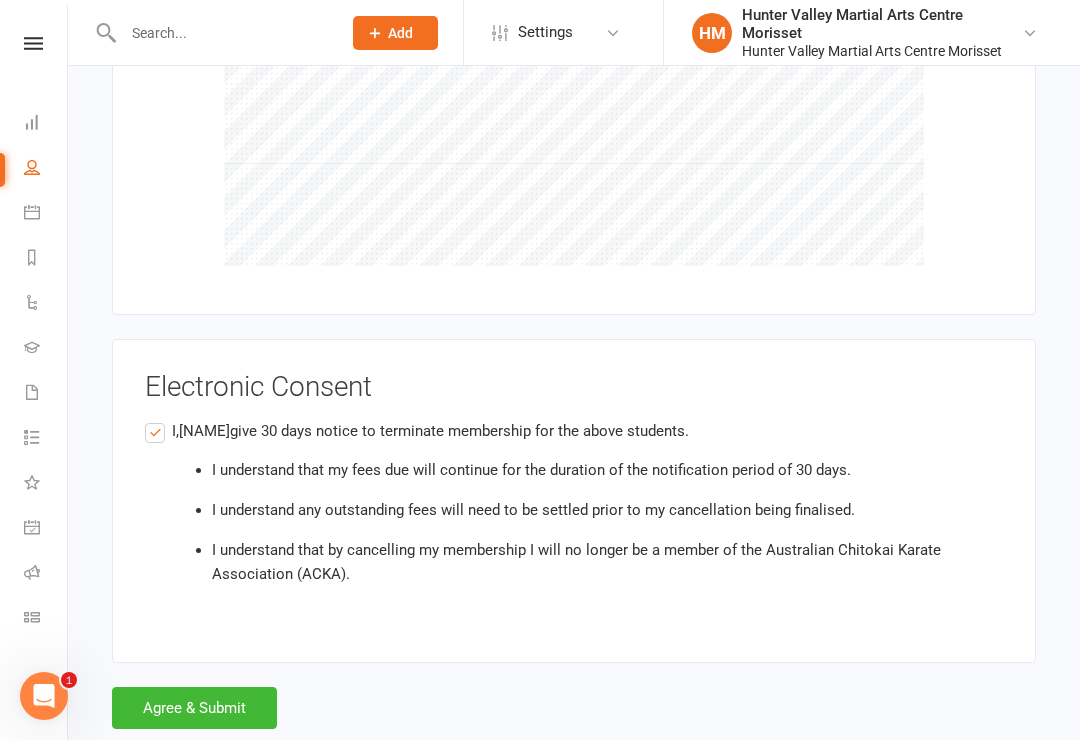 click on "Agree & Submit" at bounding box center (194, 708) 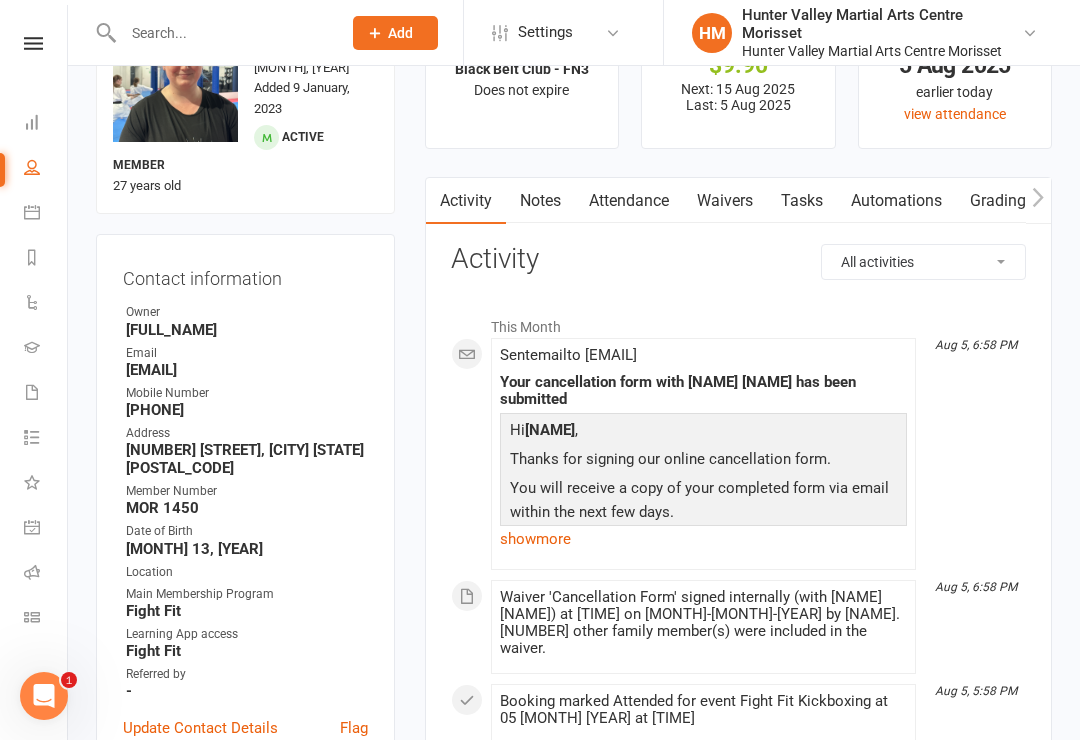 scroll, scrollTop: 0, scrollLeft: 0, axis: both 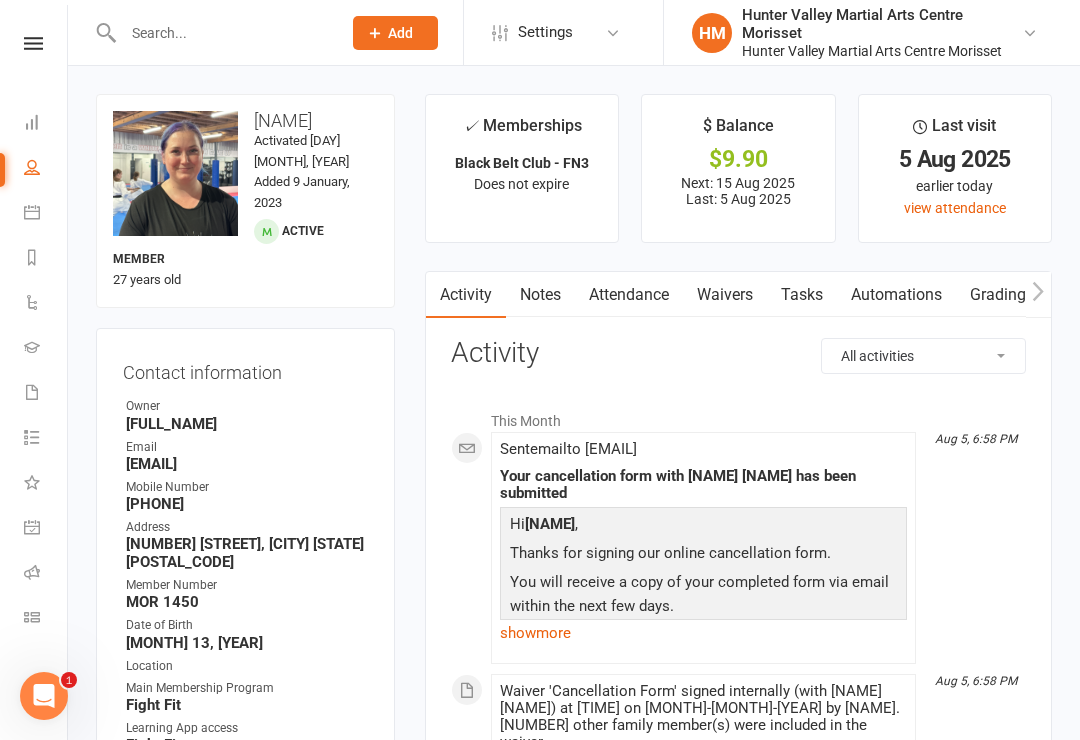 click at bounding box center (222, 33) 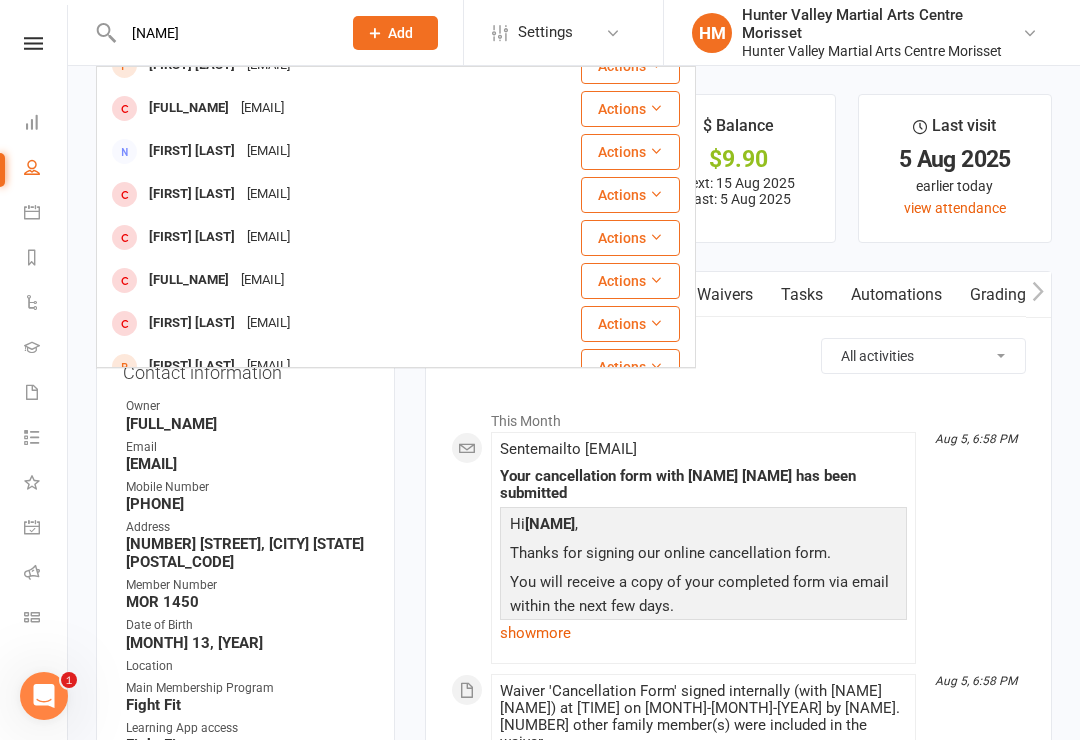 scroll, scrollTop: 159, scrollLeft: 0, axis: vertical 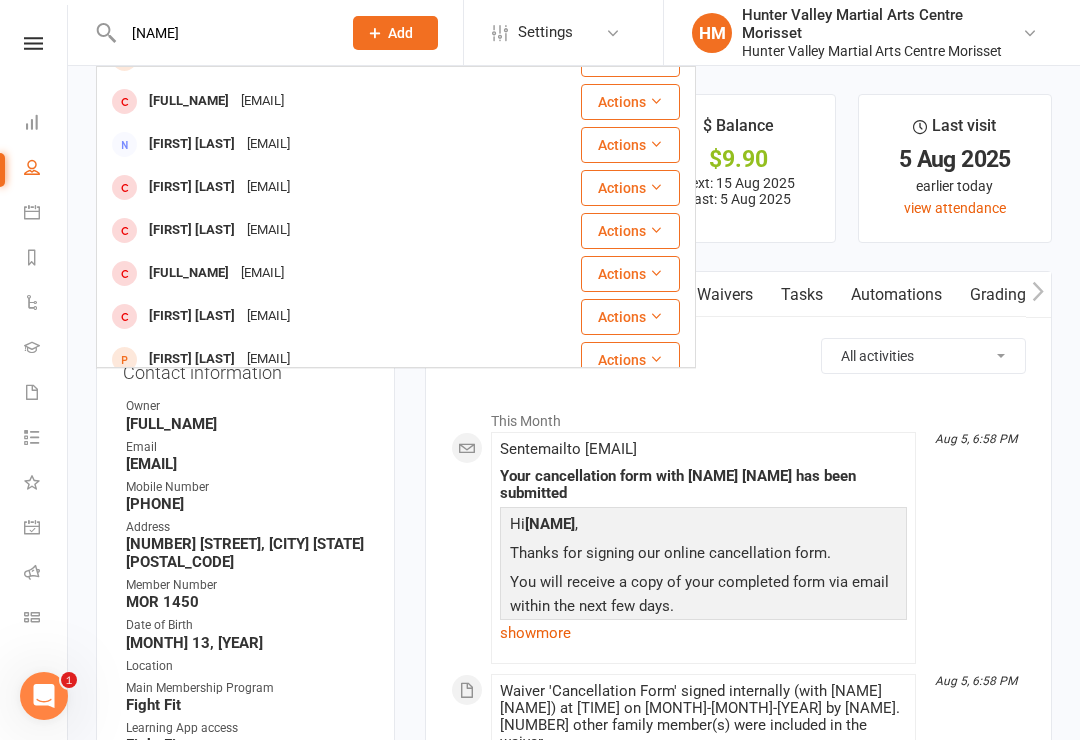 type on "[NAME]" 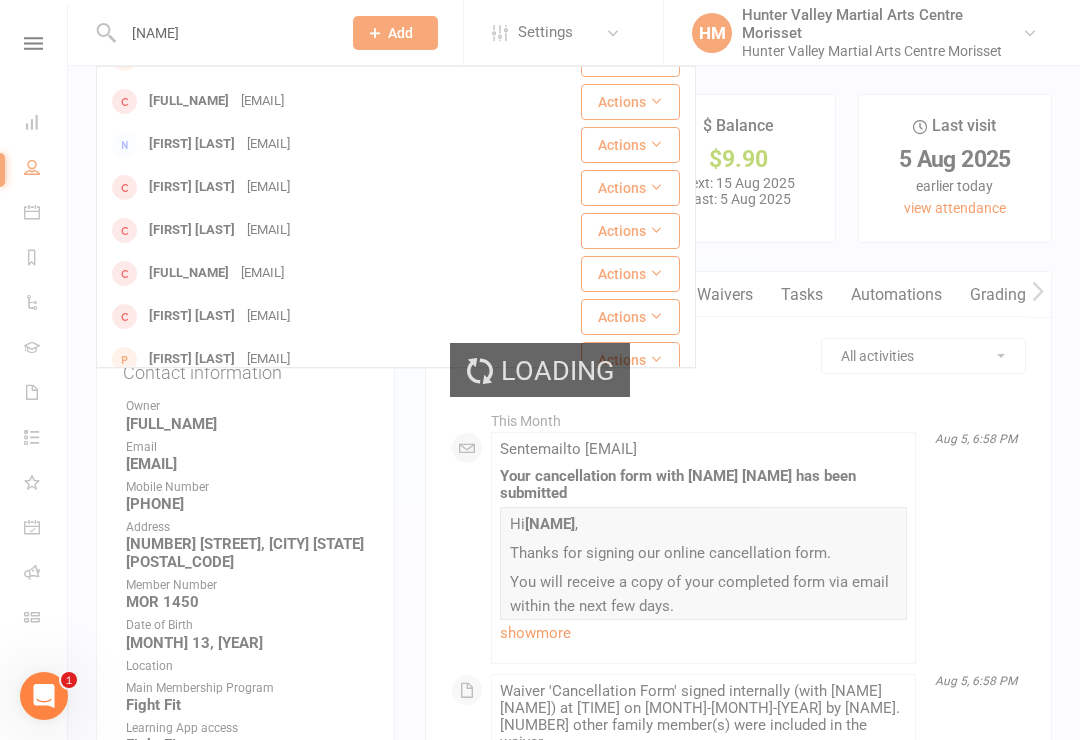 type 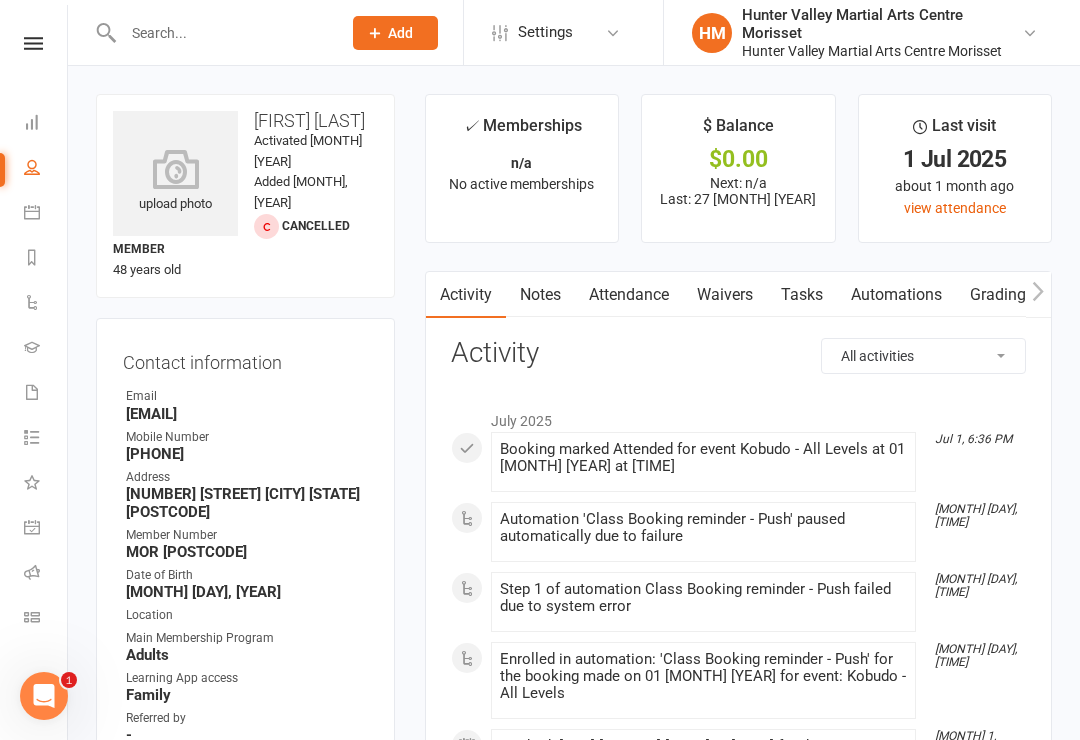 click on "Waivers" at bounding box center [725, 295] 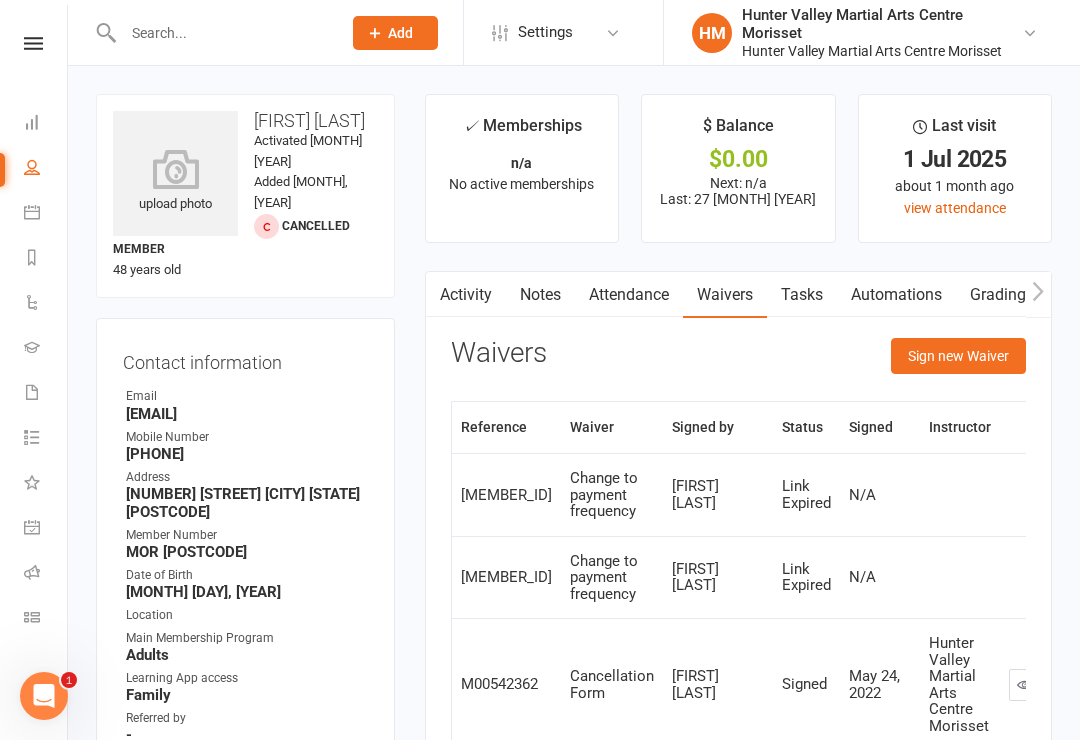 click on "Sign new Waiver" at bounding box center (958, 356) 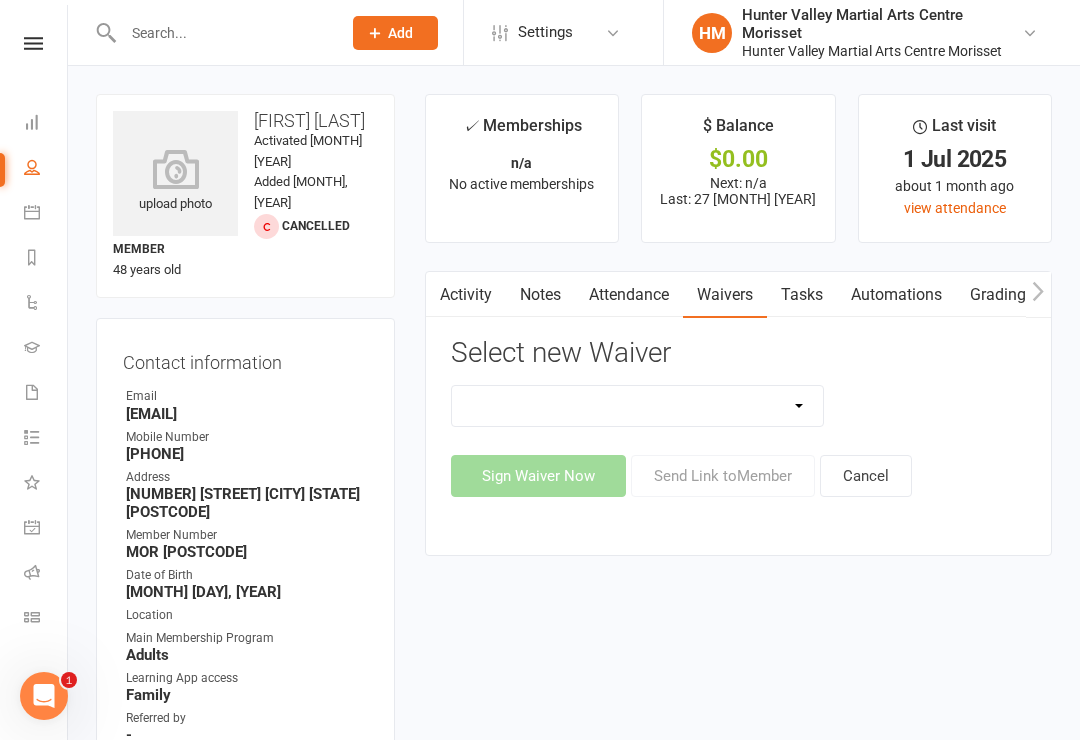 click on "App membership only Cancellation Form Change to payment frequency Fitness Challenge Goals Assessment Membership BBC Upgrade Form 12 months Membership Form Membership Form Kindymites/Minimites Membership Form ONLINE Registration ONLY Membership Form - parent part payment Membership PIF/Lesson Block Membership Upgrade Form Membership Upgrade Form Black Belt Club 12 months New Student Introduction Adults New Student Introduction Parents Request to Suspend Membership Special Events Update Of Payment Details" at bounding box center (638, 406) 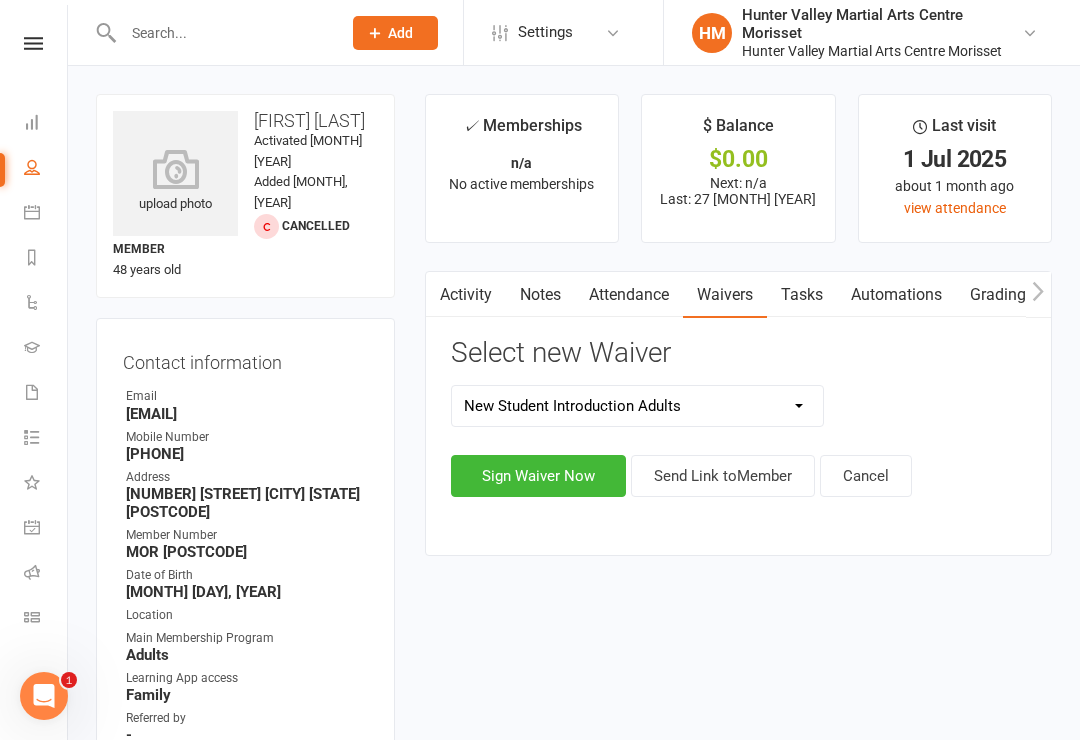 click on "Sign Waiver Now" at bounding box center [538, 476] 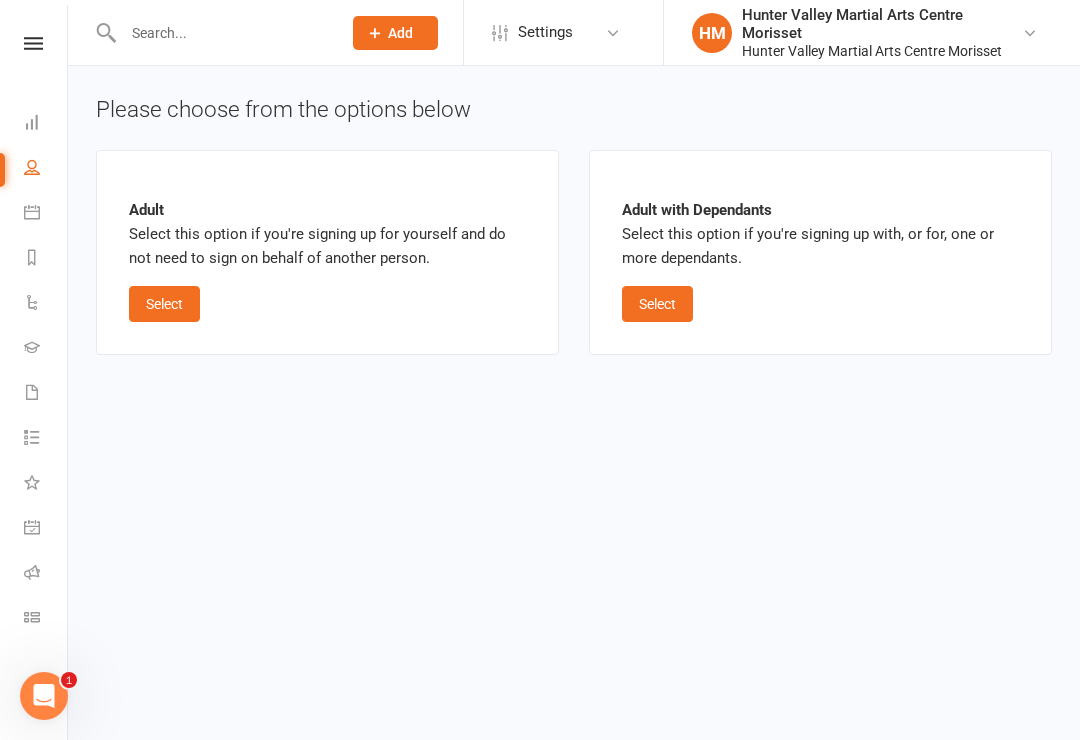 click on "Select" at bounding box center (164, 304) 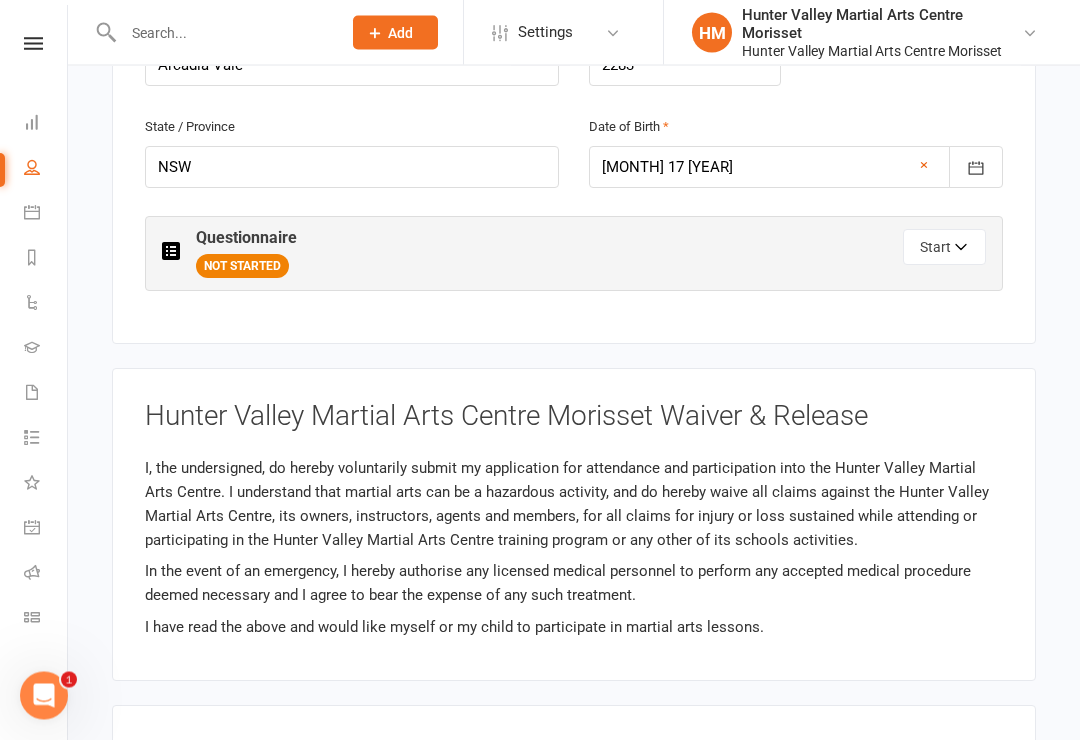 click 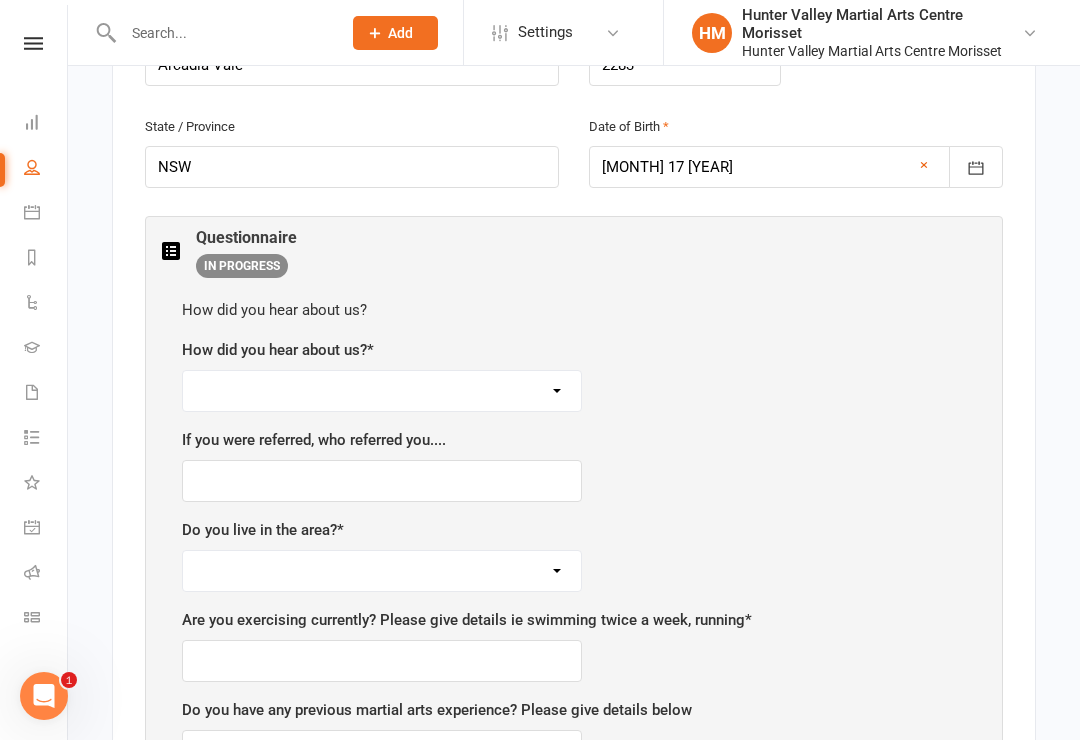 click on "Facebook Internet Referral from a friend Flyer in the mail or at the shopping mall Sign Radio Flyer from school" at bounding box center (382, 391) 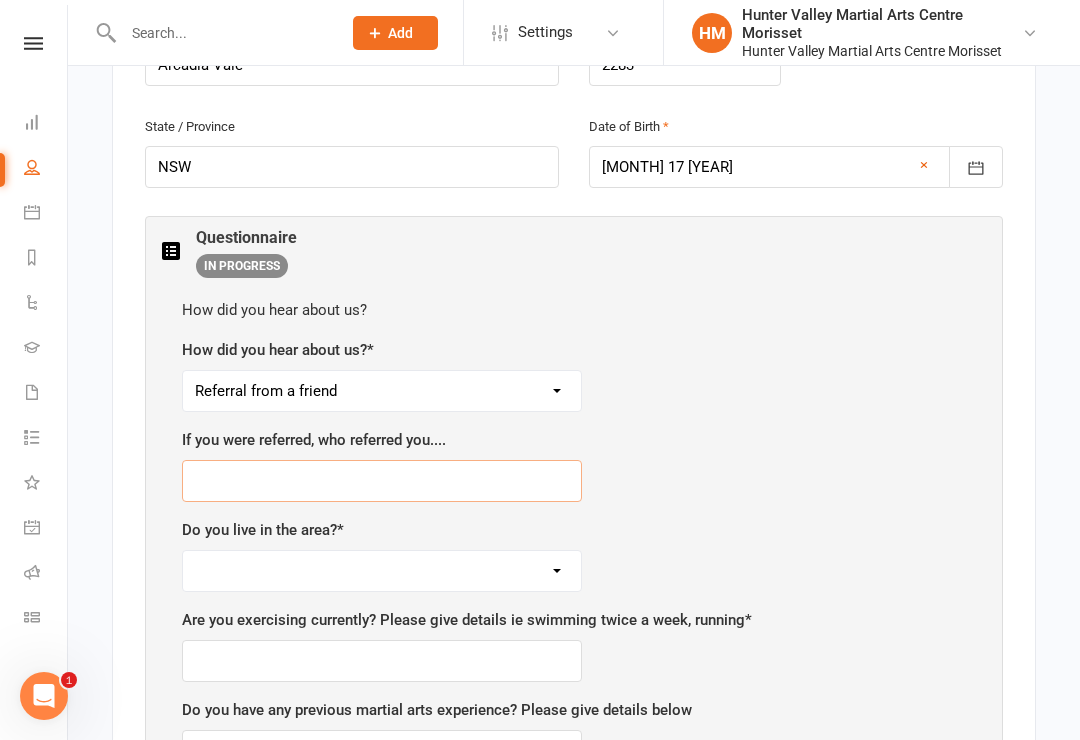 click at bounding box center [382, 481] 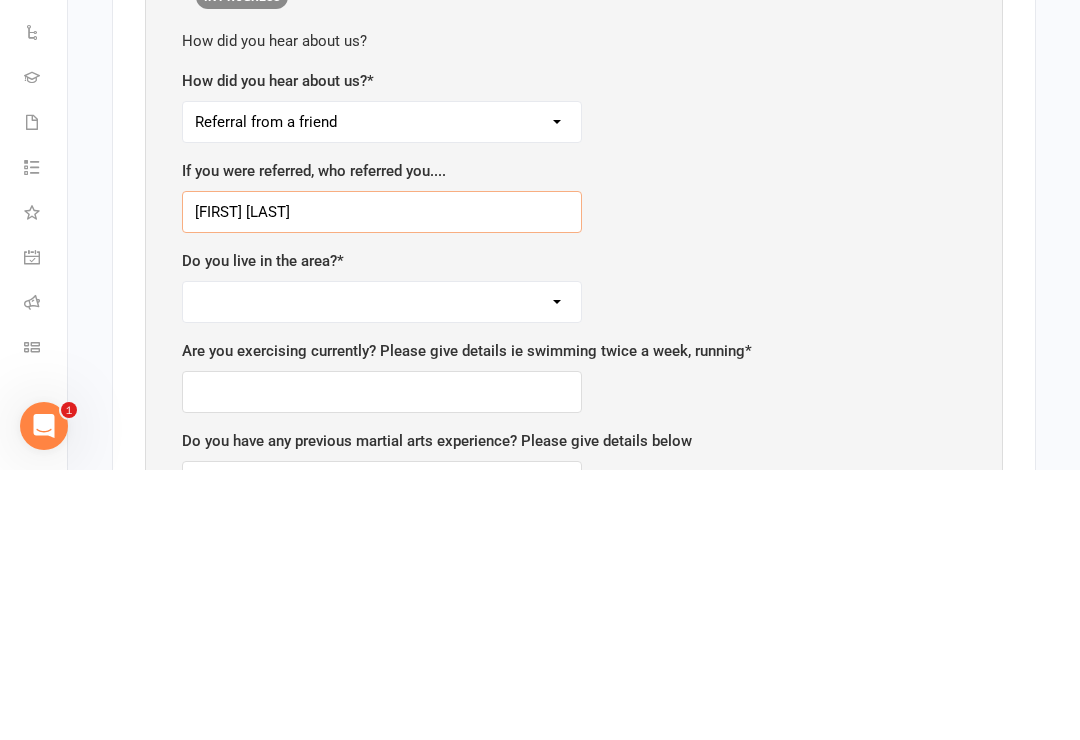 type on "[FIRST] [LAST]" 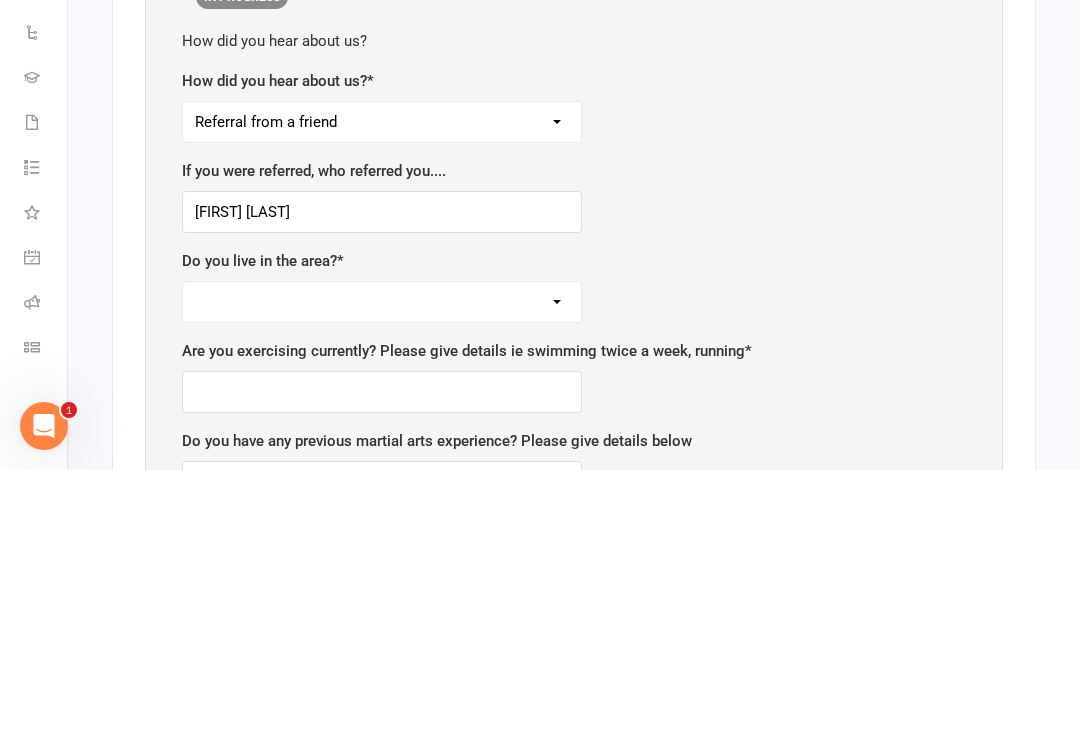 click on "Yes No" at bounding box center [382, 572] 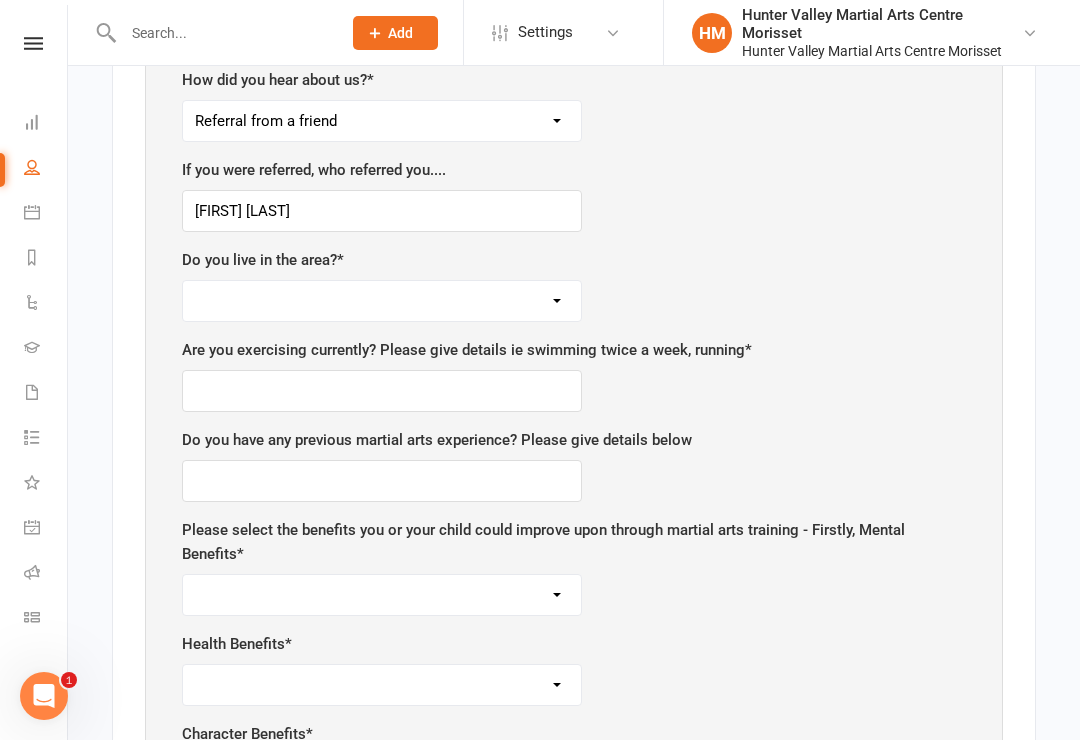 select on "Yes" 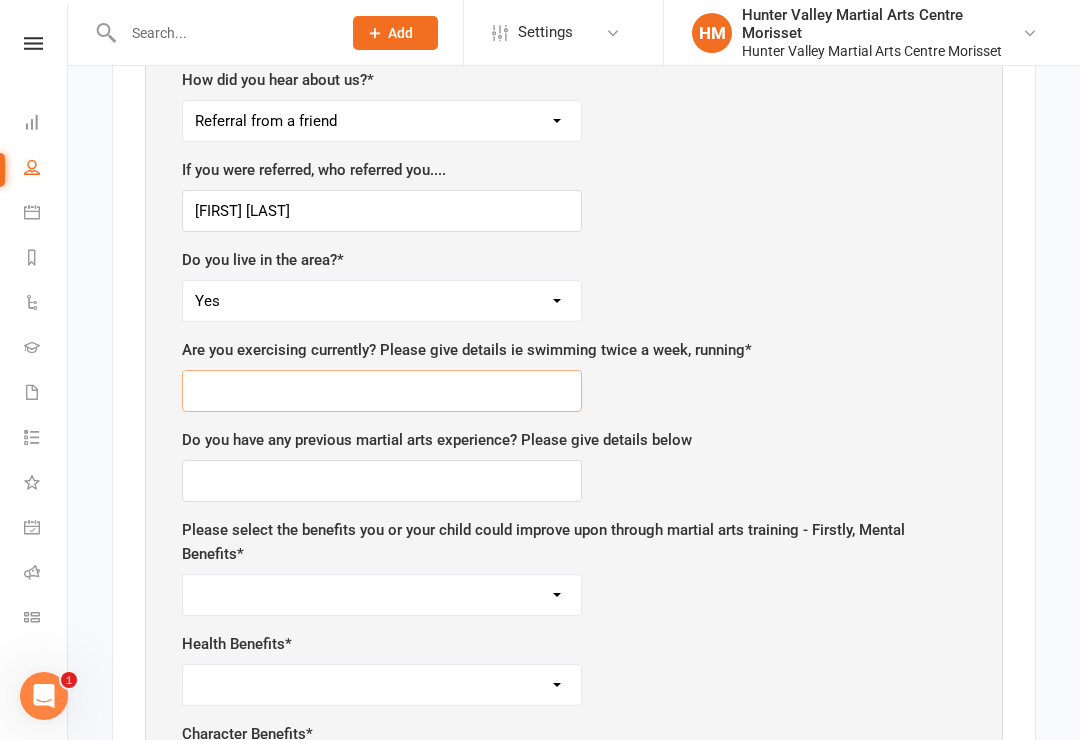 click at bounding box center [382, 391] 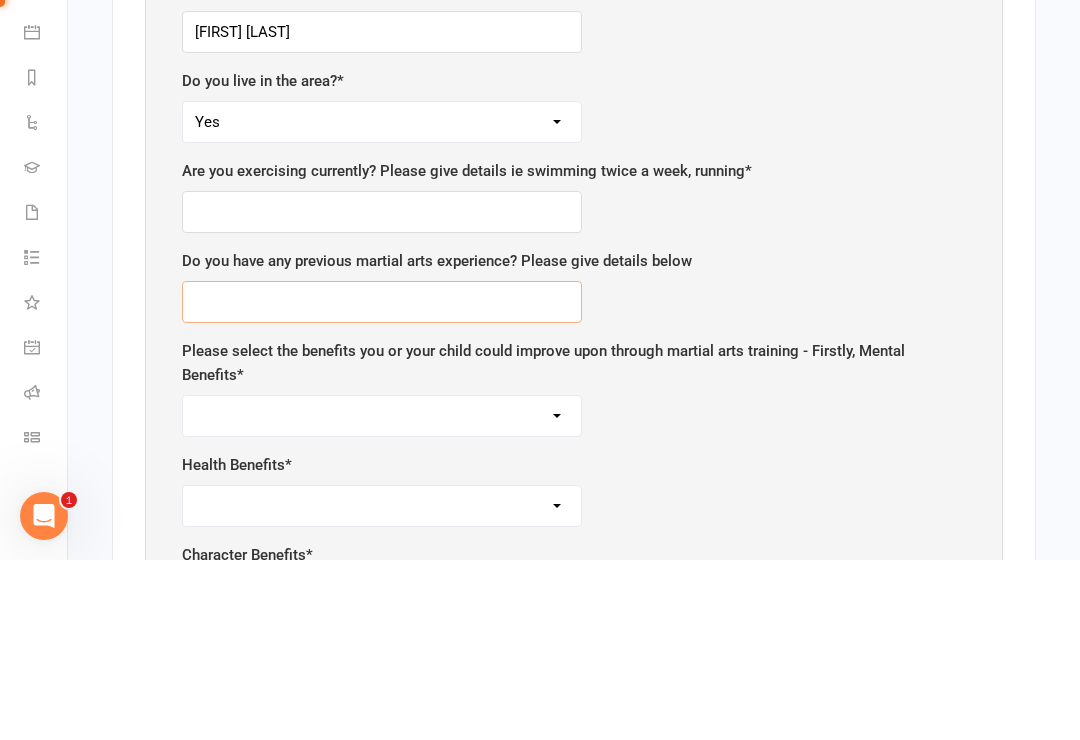 click at bounding box center [382, 482] 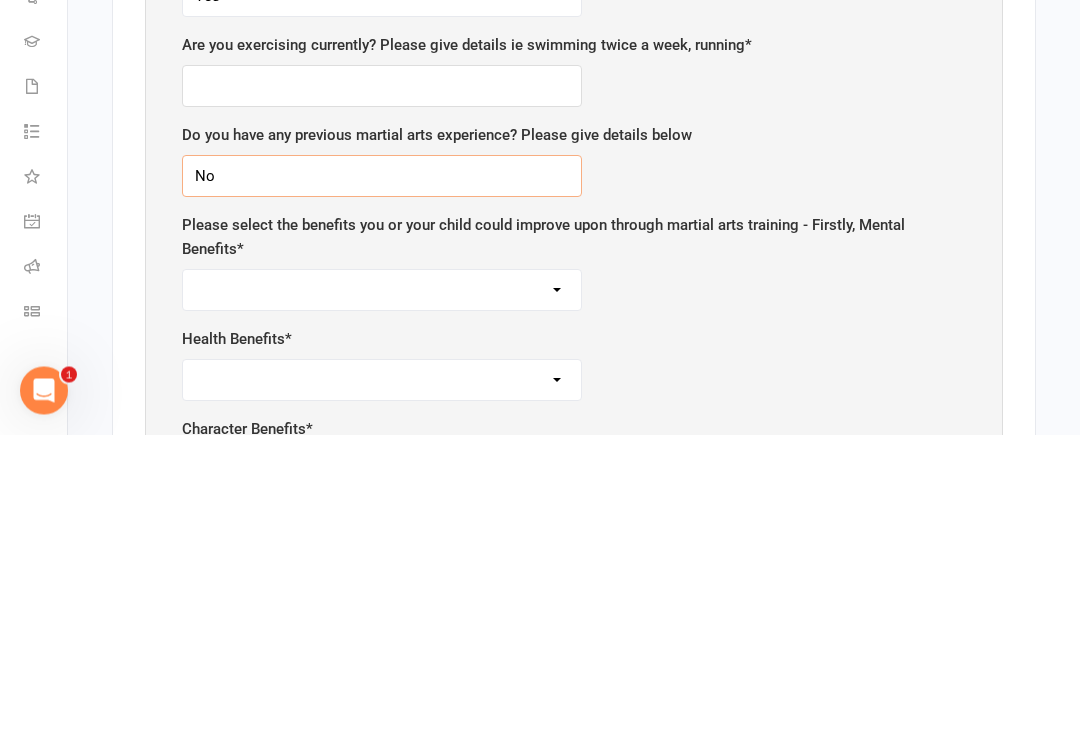 type on "No" 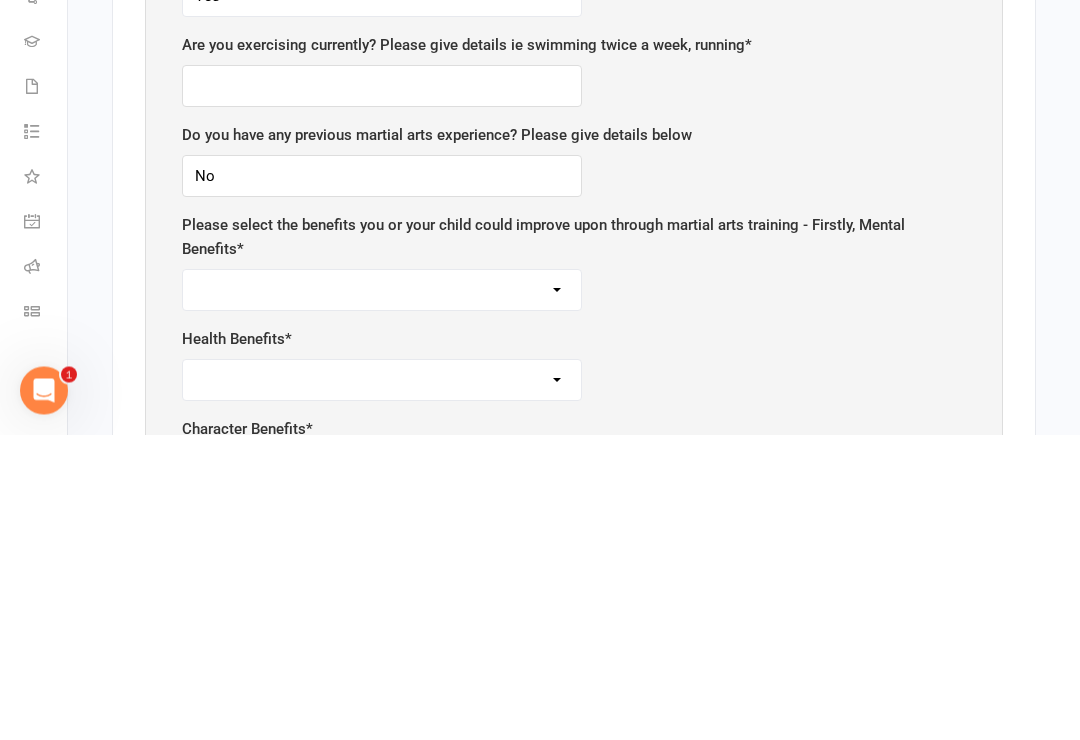 click on "Self-esteem Focus and listening Fun, Fun, Fun Determination Motivation All of the above - Self-esteem, Focus and Listening, Fun, Fun, Fun, Determination, Motivation" at bounding box center (382, 596) 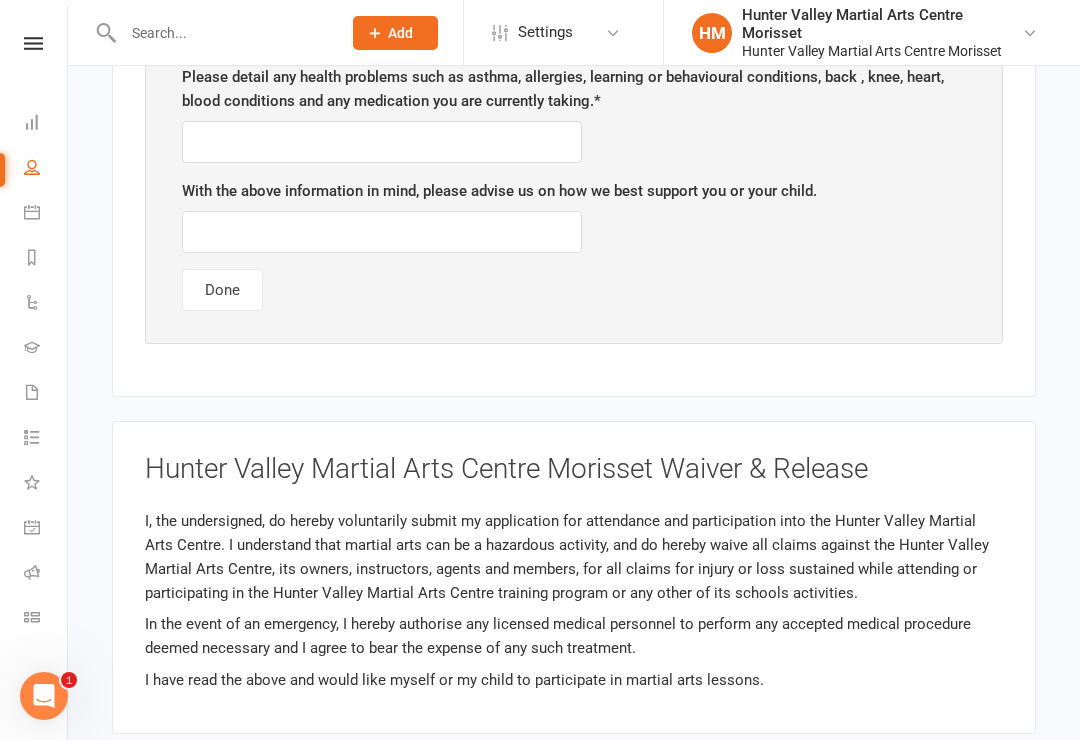 scroll, scrollTop: 2447, scrollLeft: 0, axis: vertical 